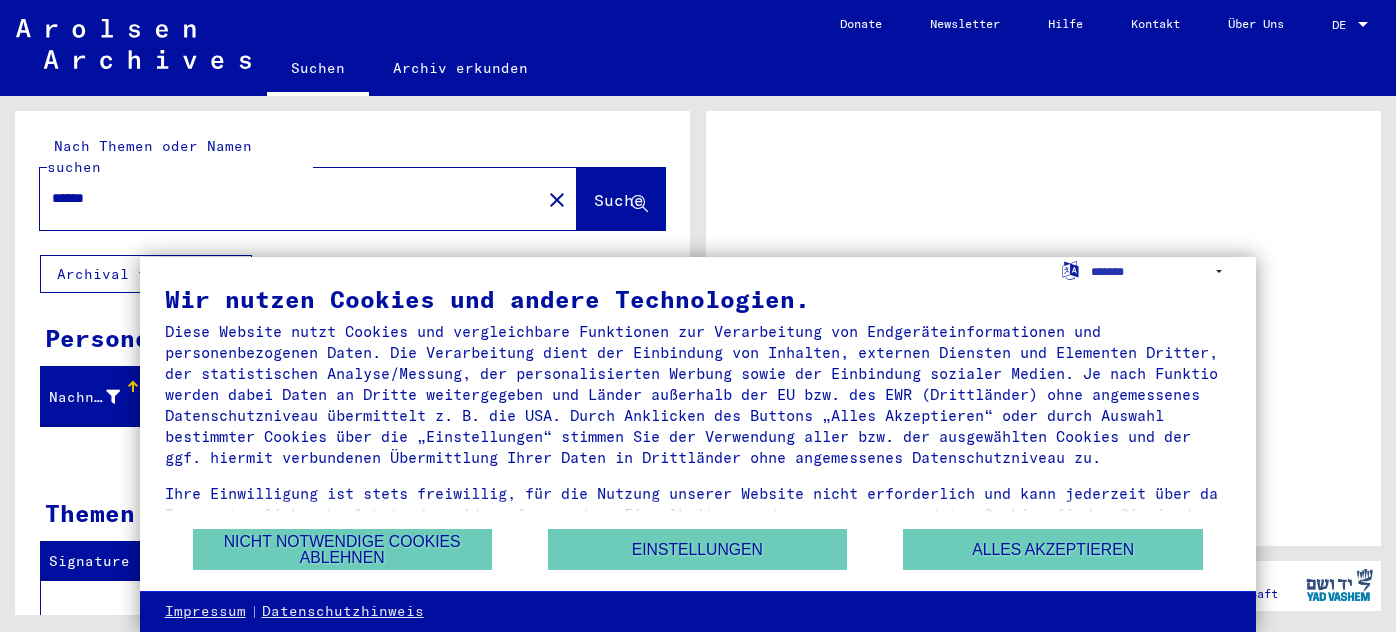 scroll, scrollTop: 0, scrollLeft: 0, axis: both 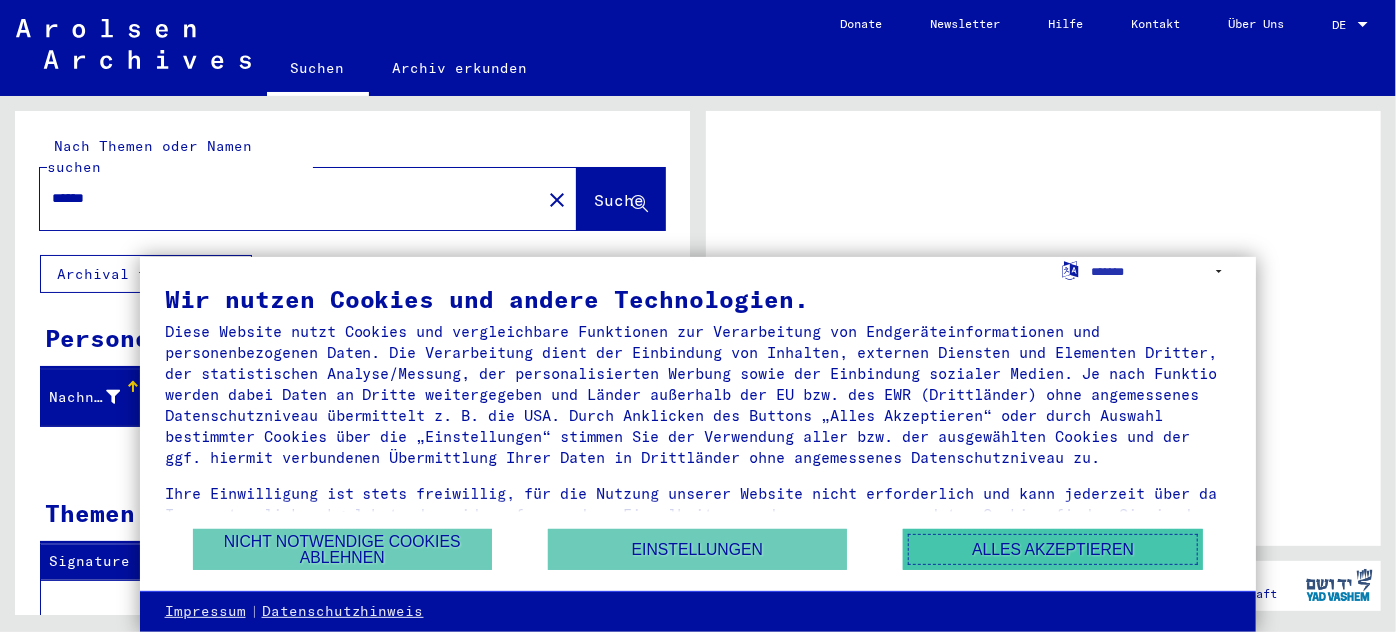 click on "Alles akzeptieren" at bounding box center (1053, 549) 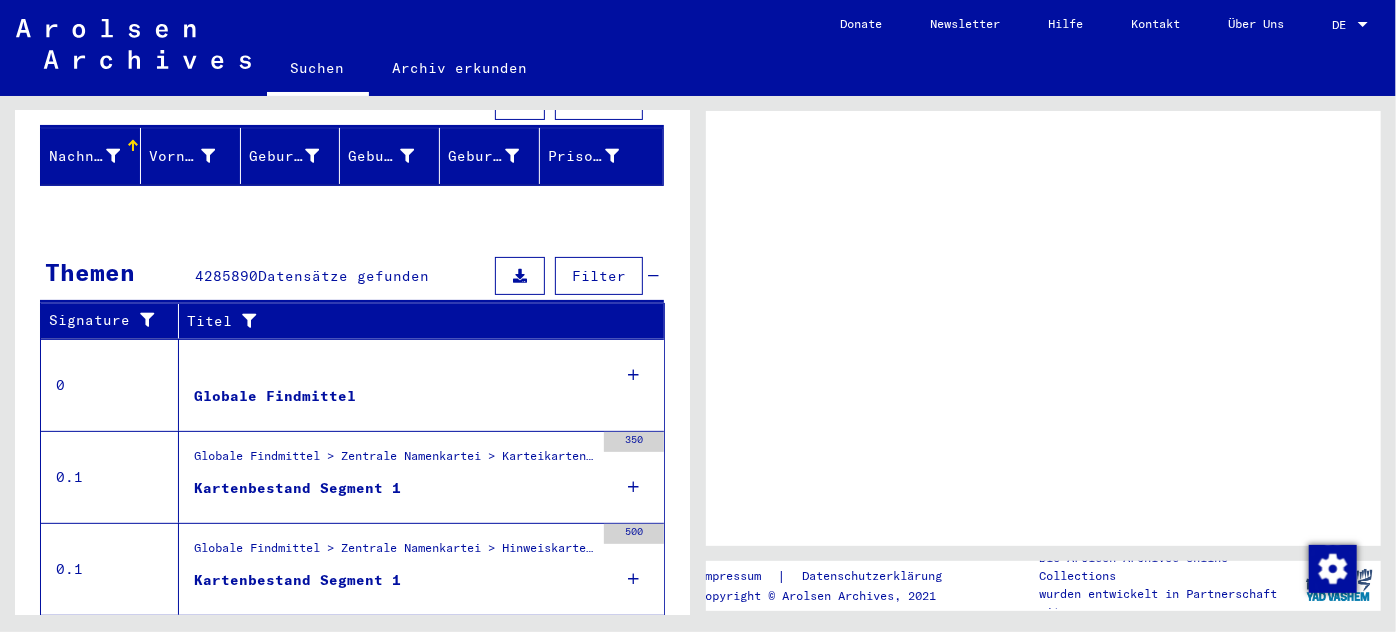 scroll, scrollTop: 0, scrollLeft: 0, axis: both 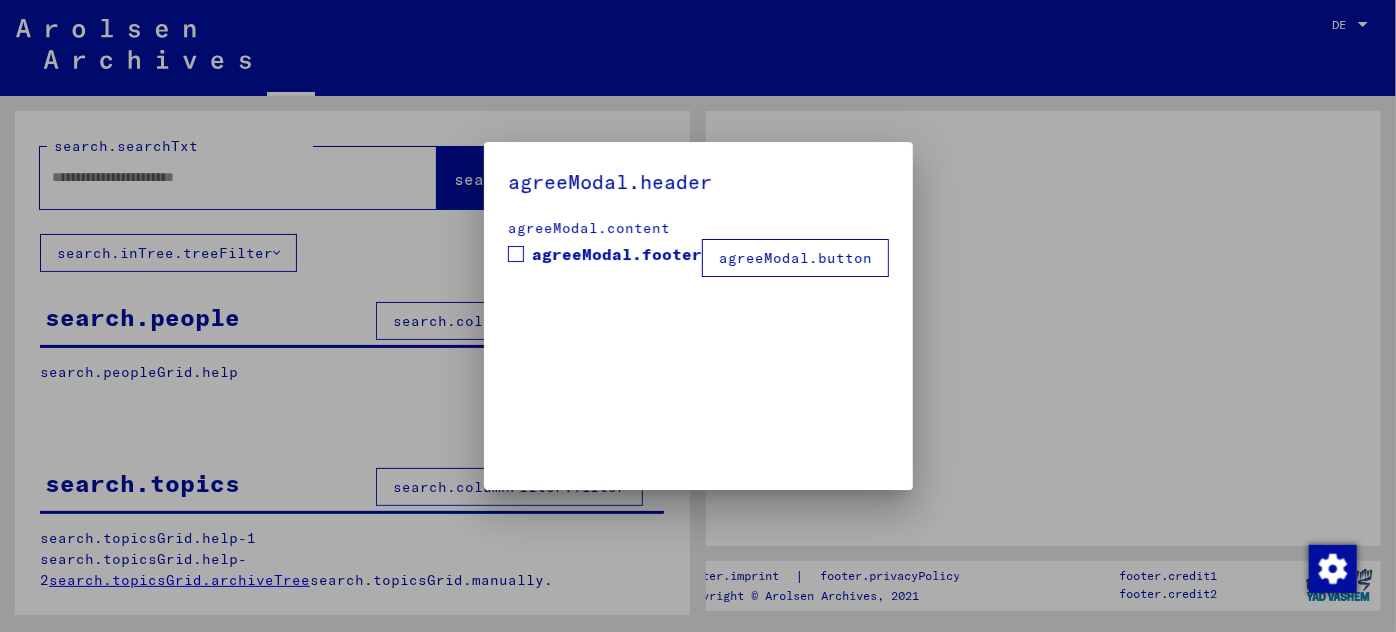 type on "******" 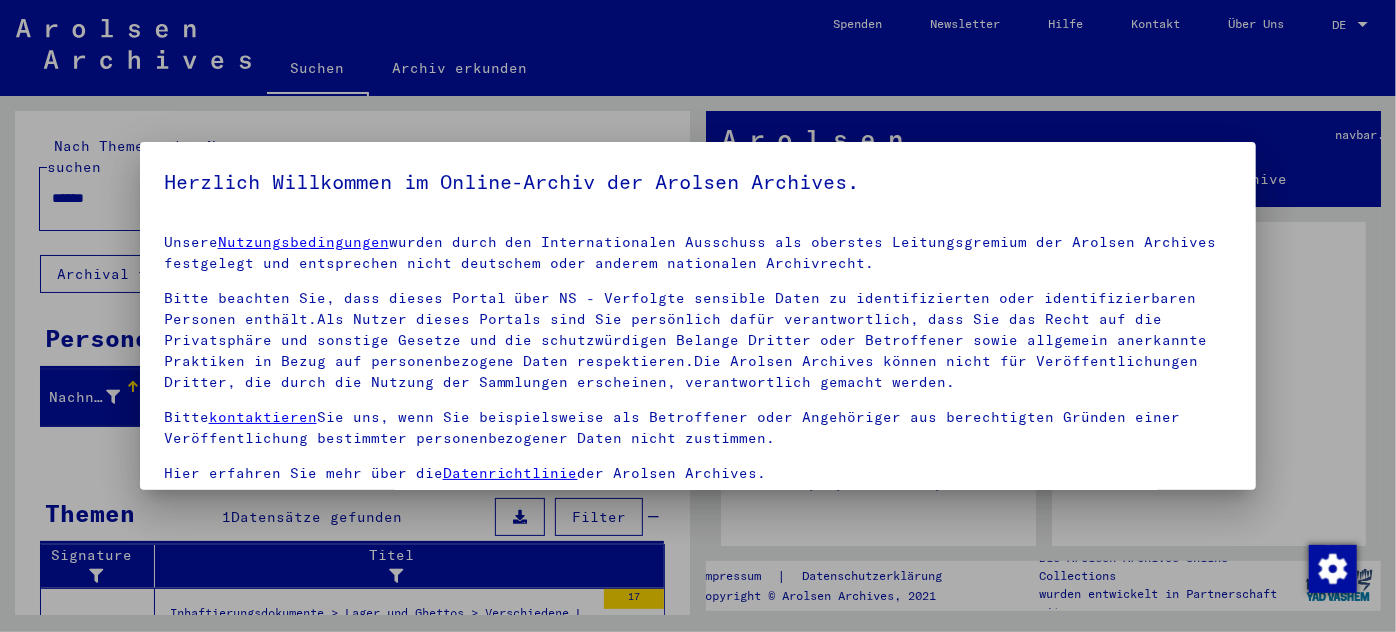 click at bounding box center (698, 316) 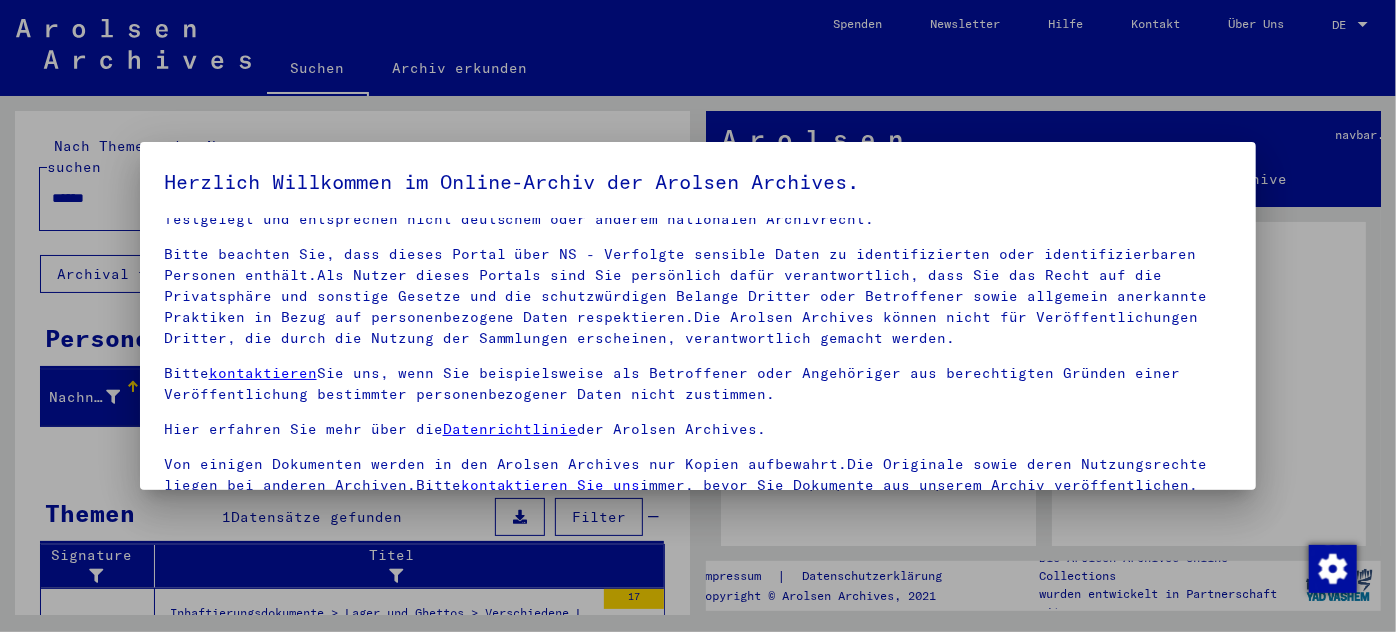 scroll, scrollTop: 68, scrollLeft: 0, axis: vertical 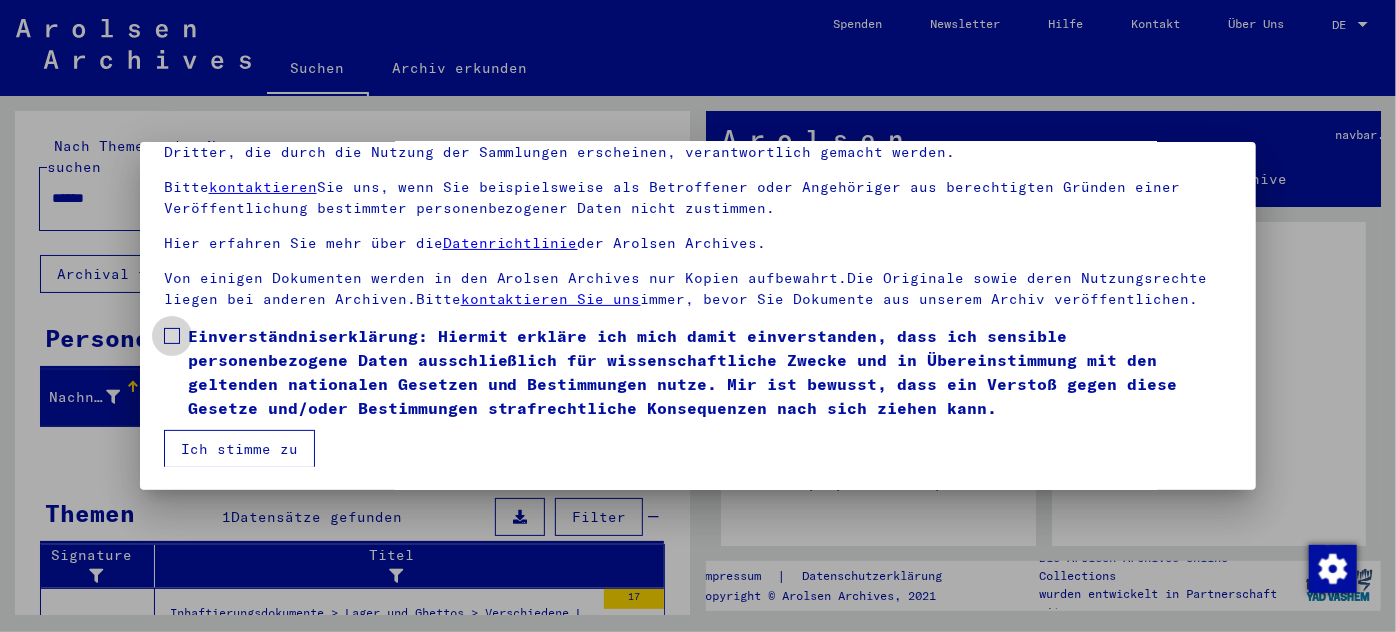 click at bounding box center [172, 336] 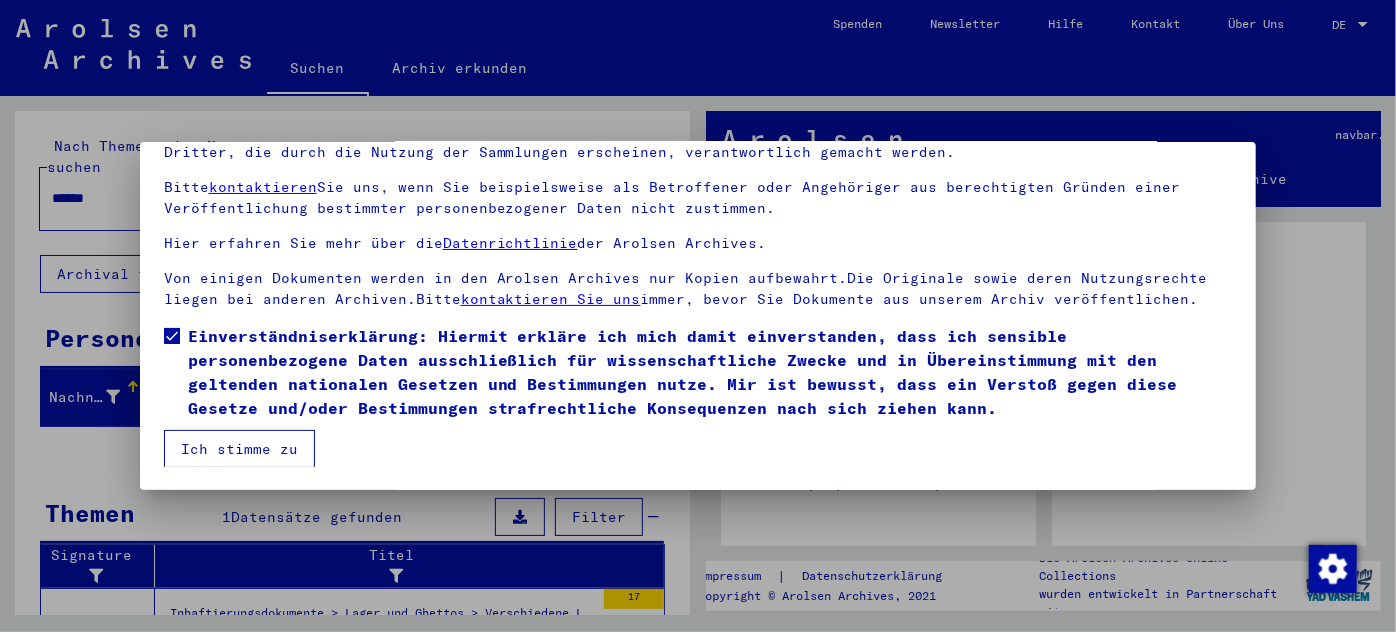 click on "Ich stimme zu" at bounding box center (239, 449) 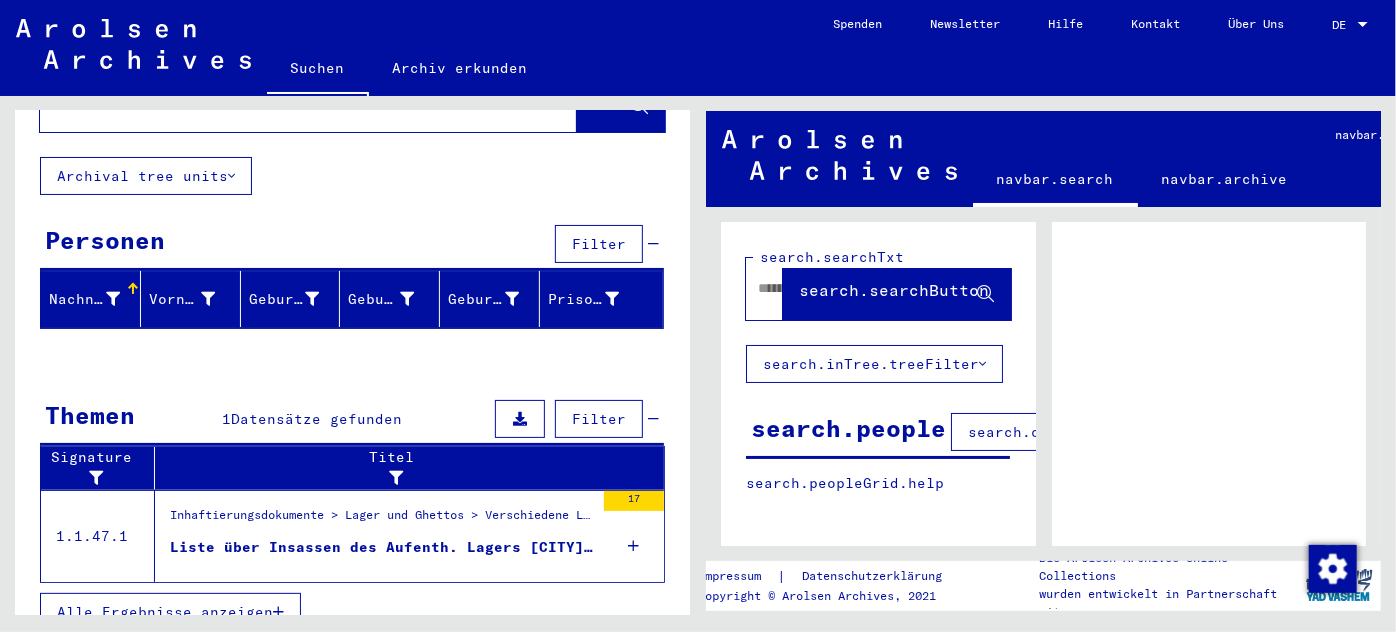 scroll, scrollTop: 98, scrollLeft: 0, axis: vertical 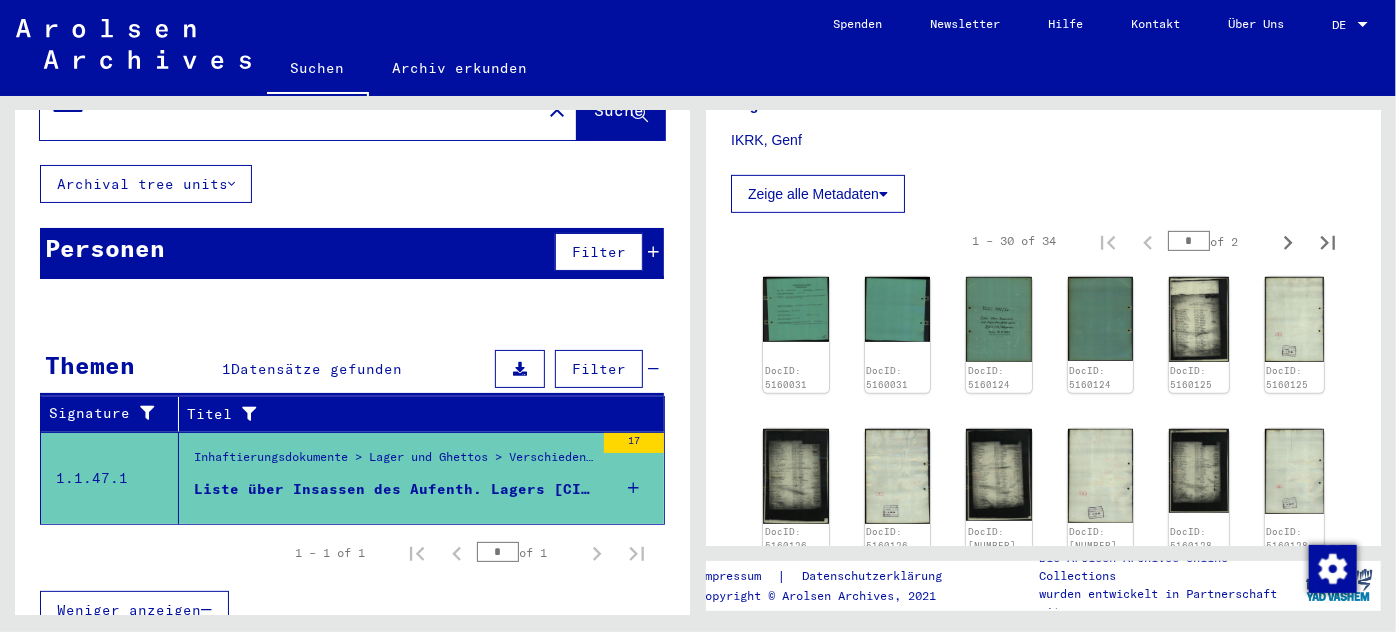 click on "Archival tree units" 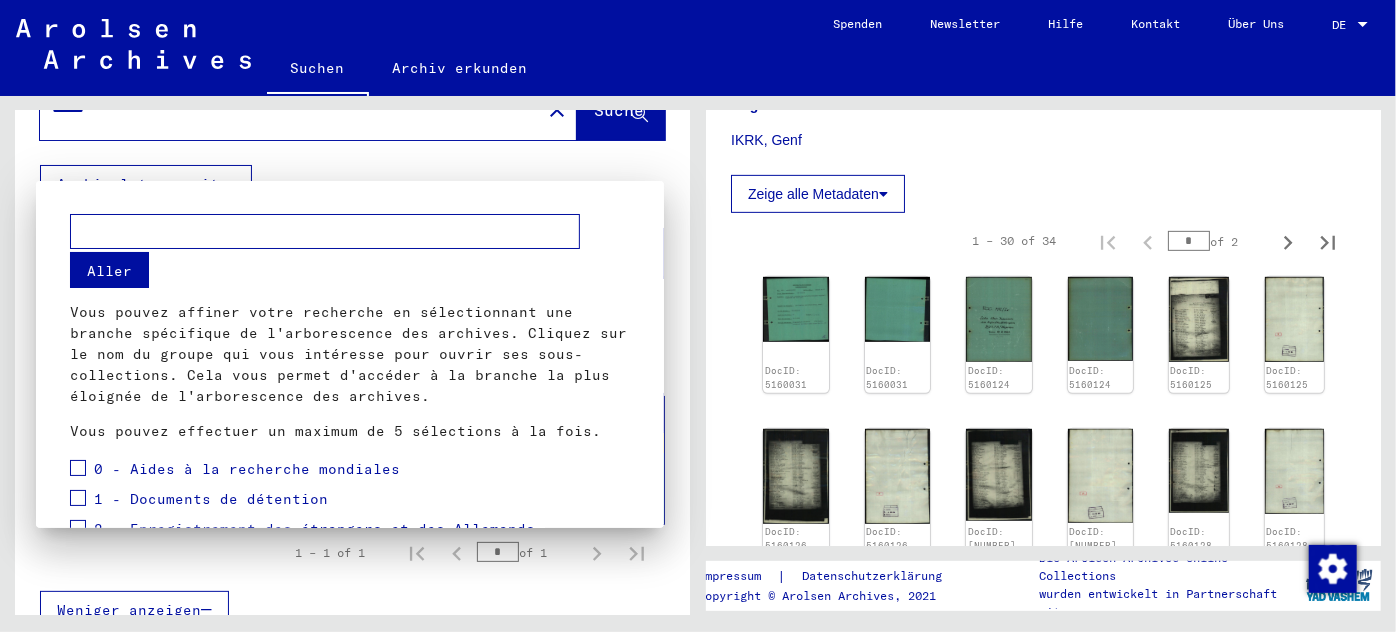 scroll, scrollTop: 111, scrollLeft: 0, axis: vertical 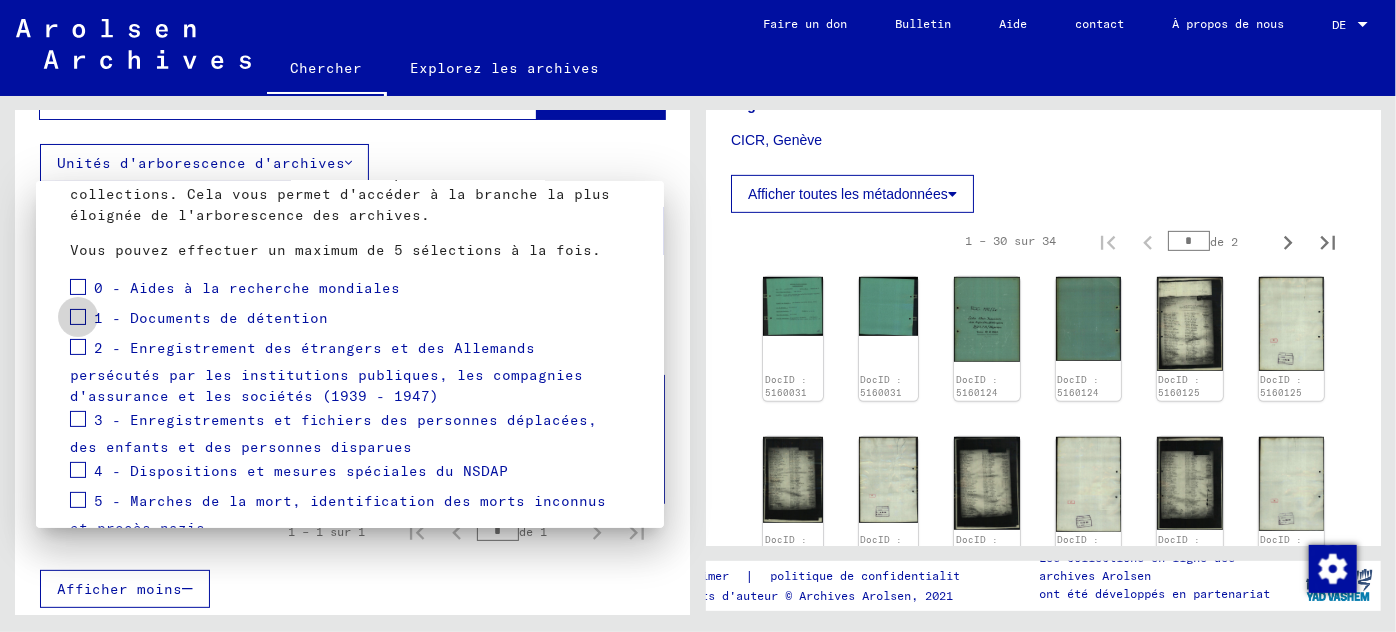 click at bounding box center (78, 317) 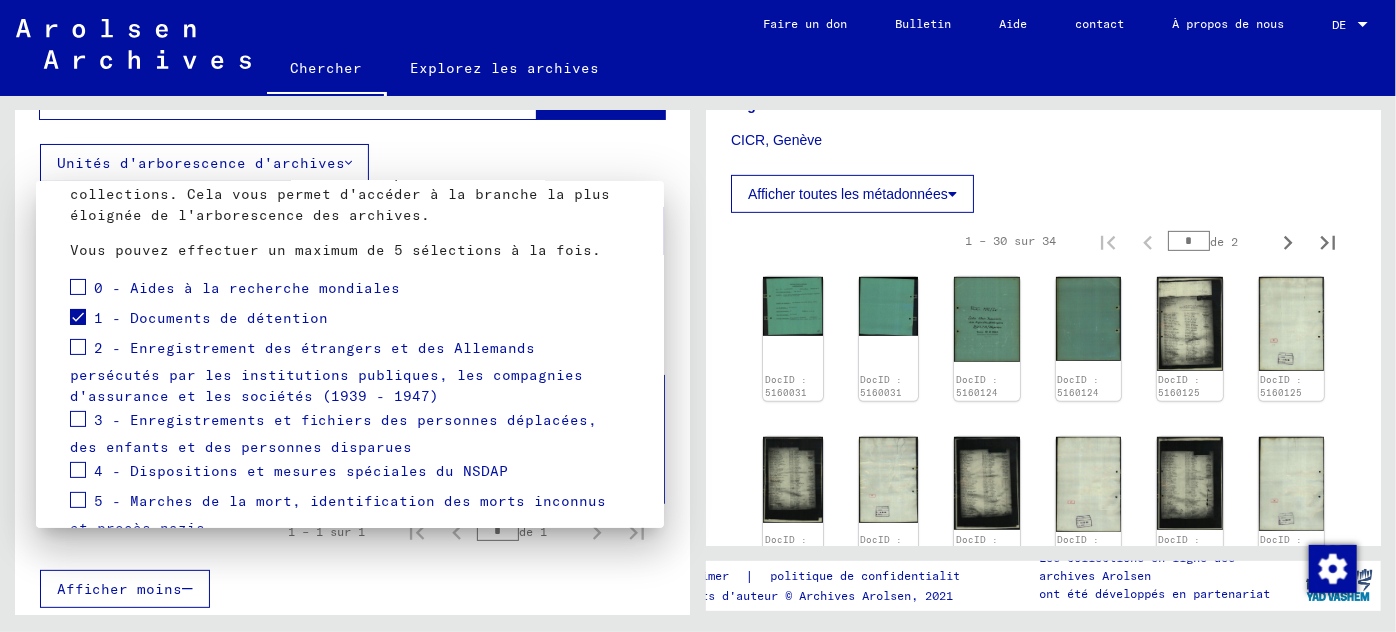 click at bounding box center (698, 316) 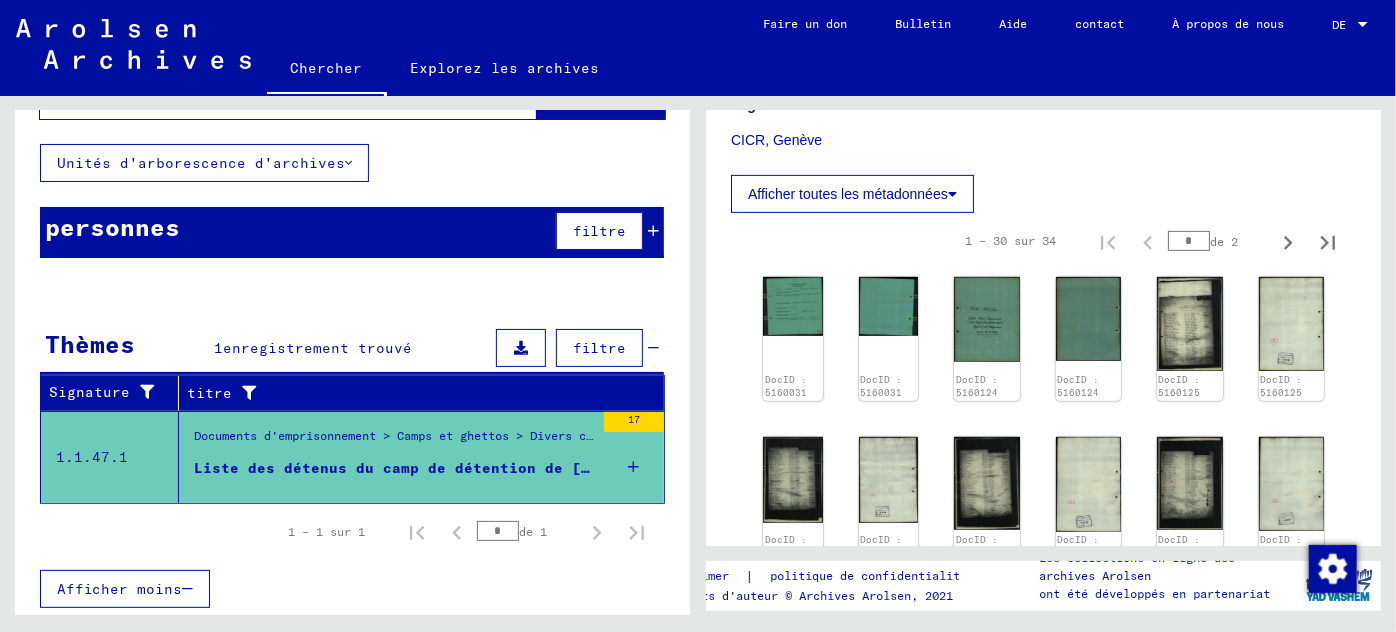 click on "Unités d'arborescence d'archives" 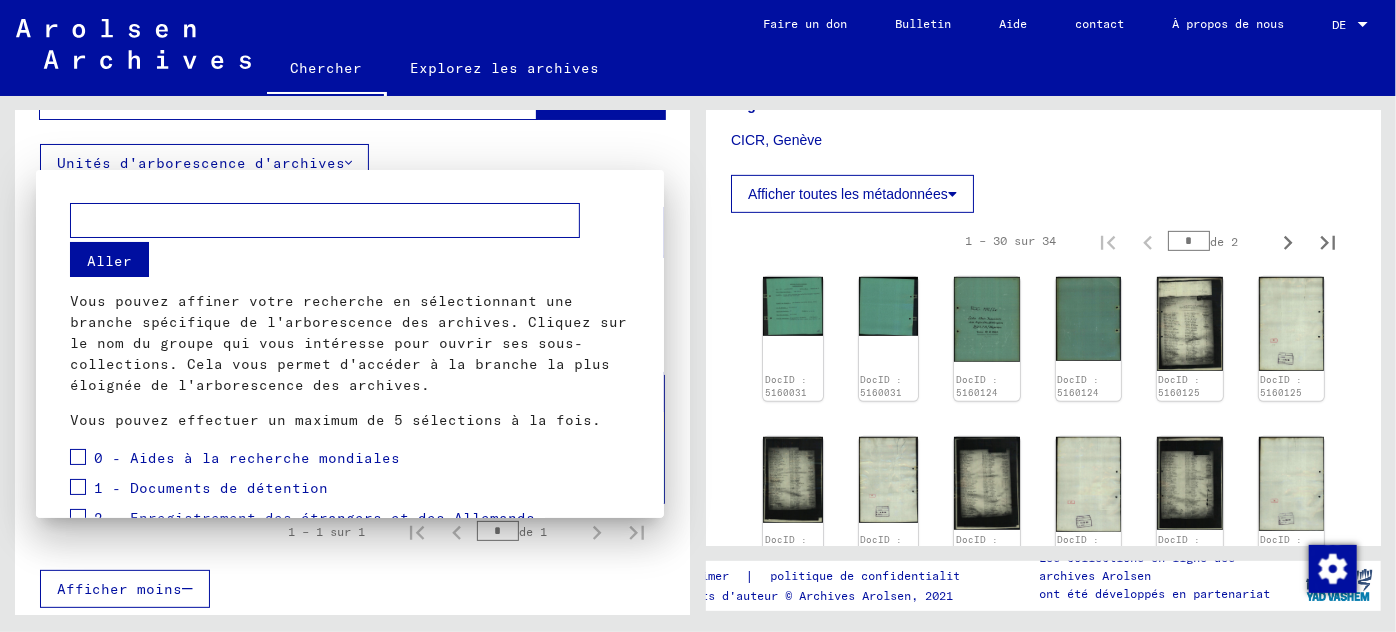 click at bounding box center (78, 487) 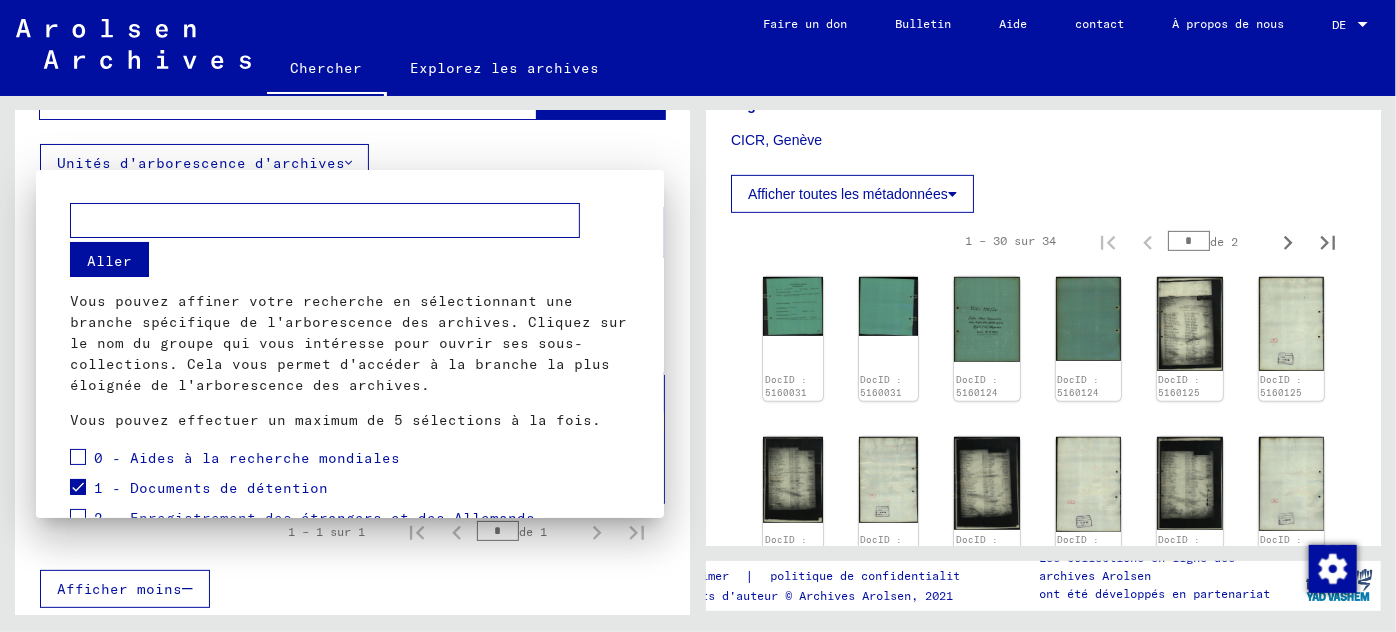 click on "Aller" at bounding box center [109, 261] 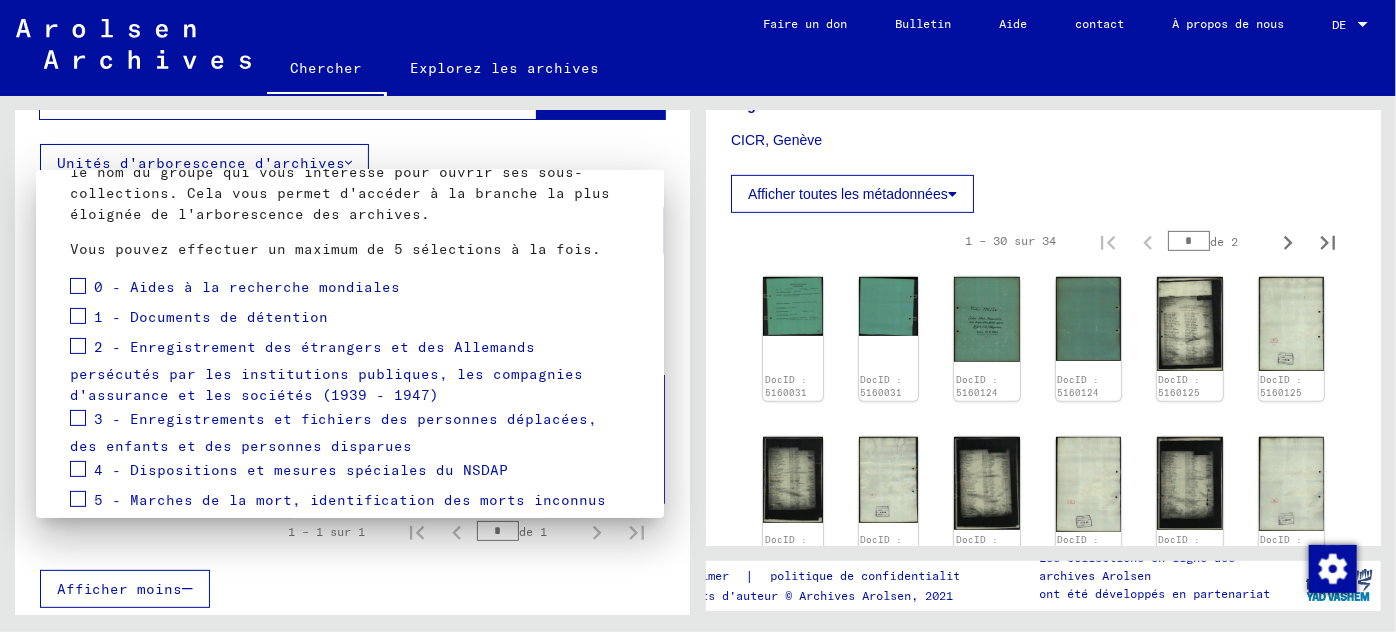 scroll, scrollTop: 181, scrollLeft: 0, axis: vertical 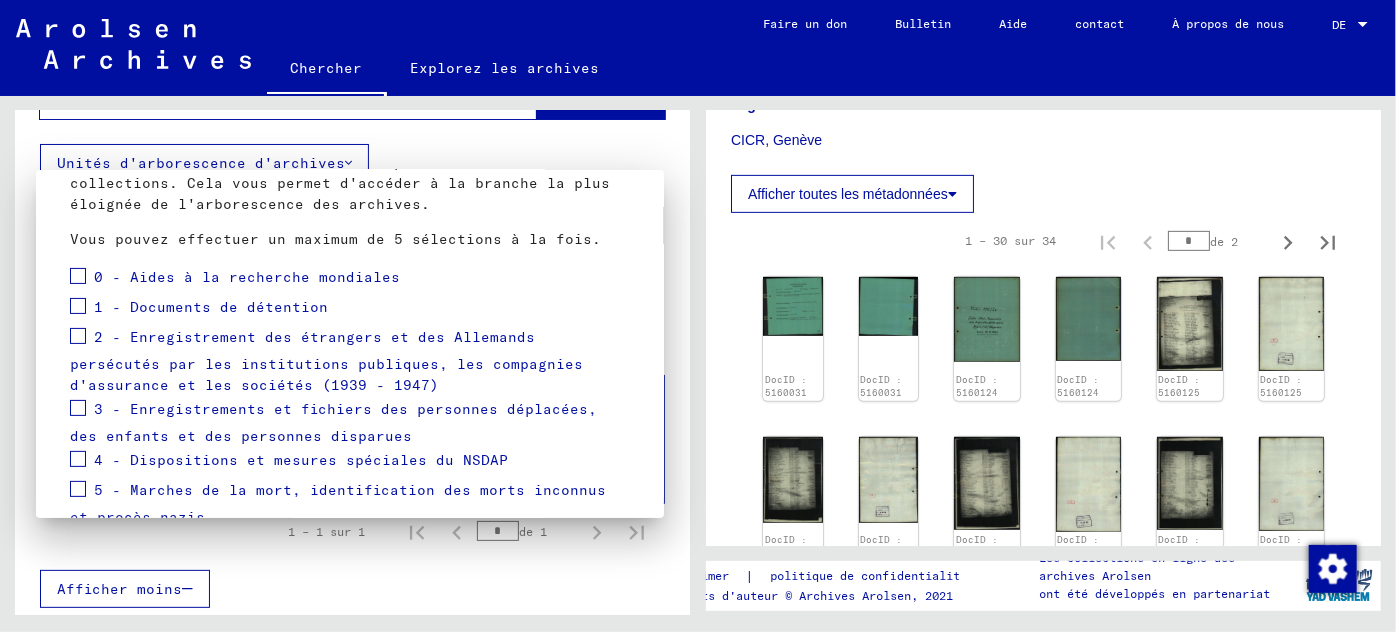 click at bounding box center (78, 306) 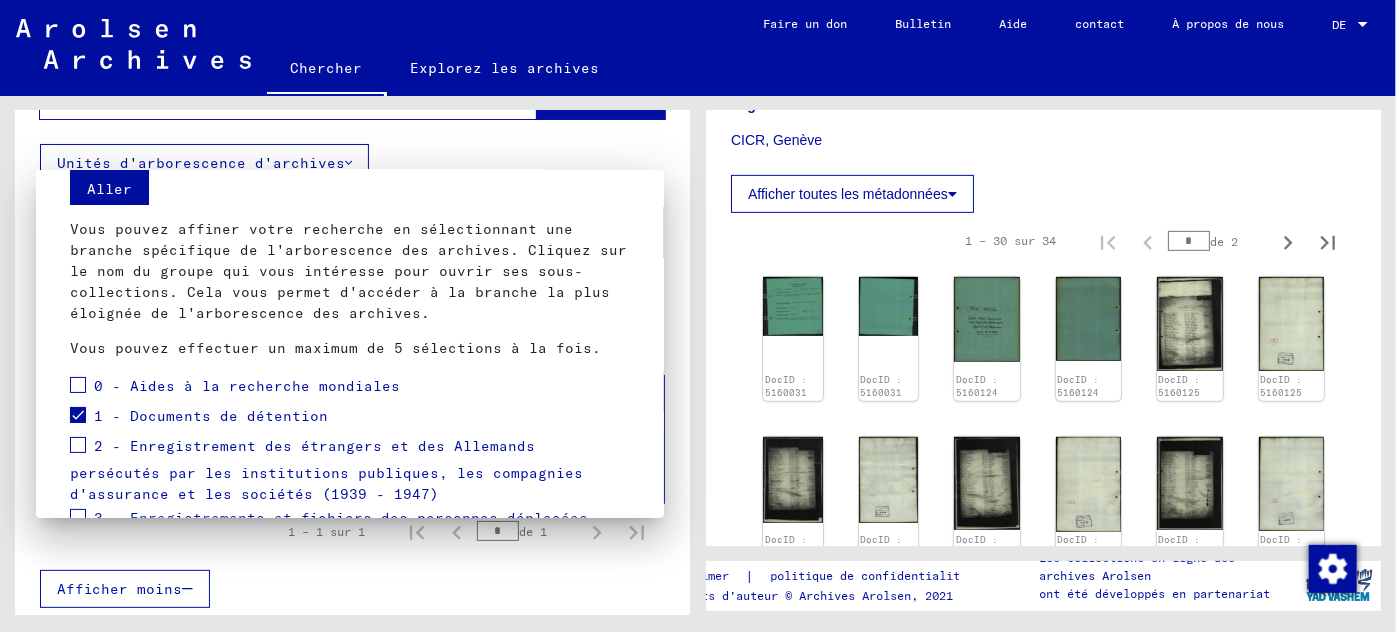 scroll, scrollTop: 0, scrollLeft: 0, axis: both 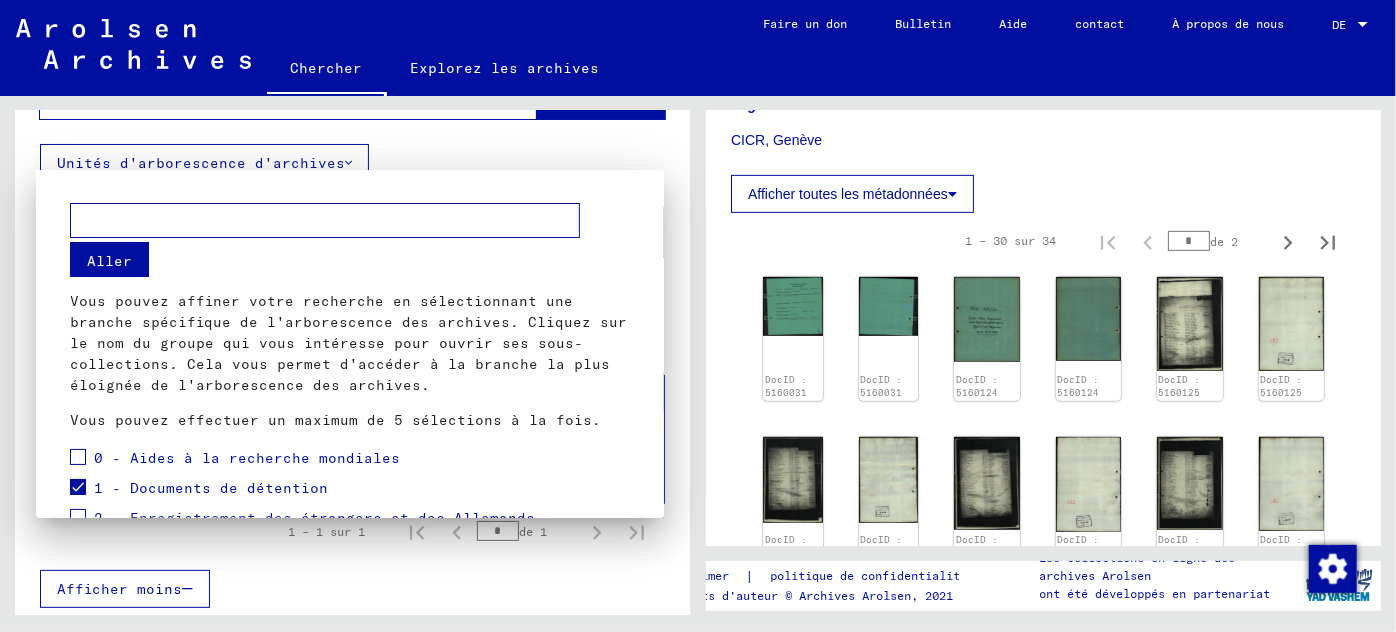 click on "Aller" at bounding box center (109, 261) 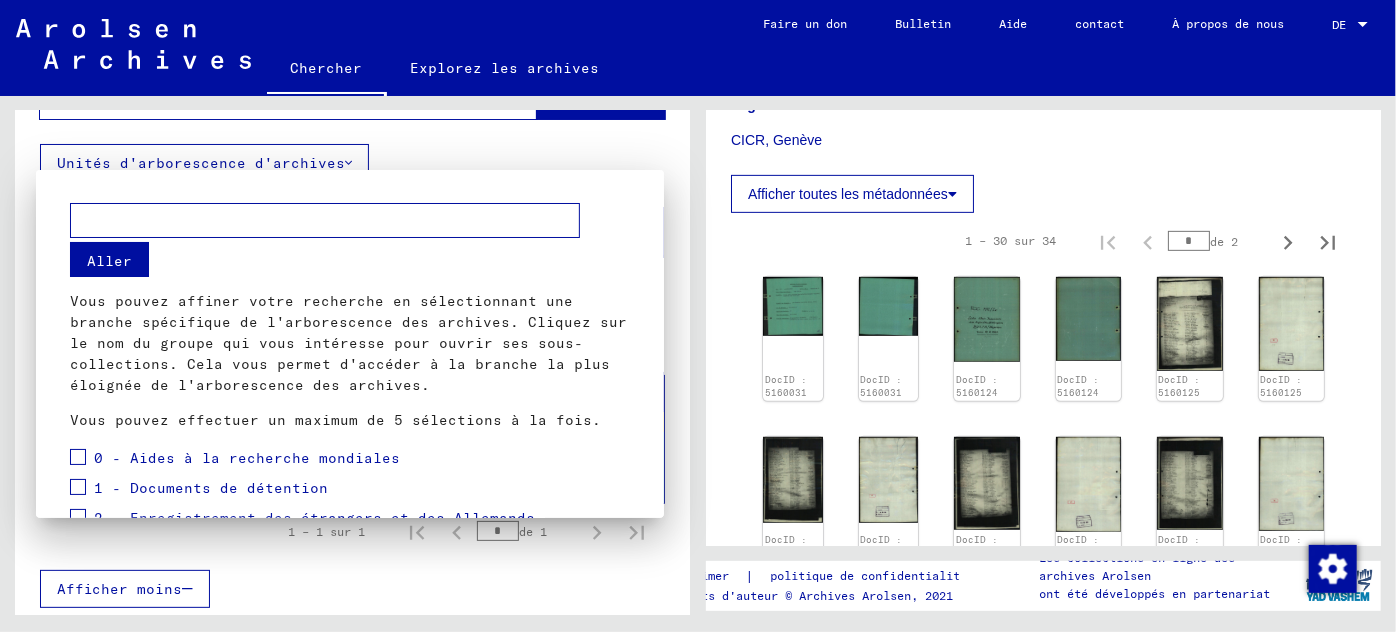 click at bounding box center (78, 487) 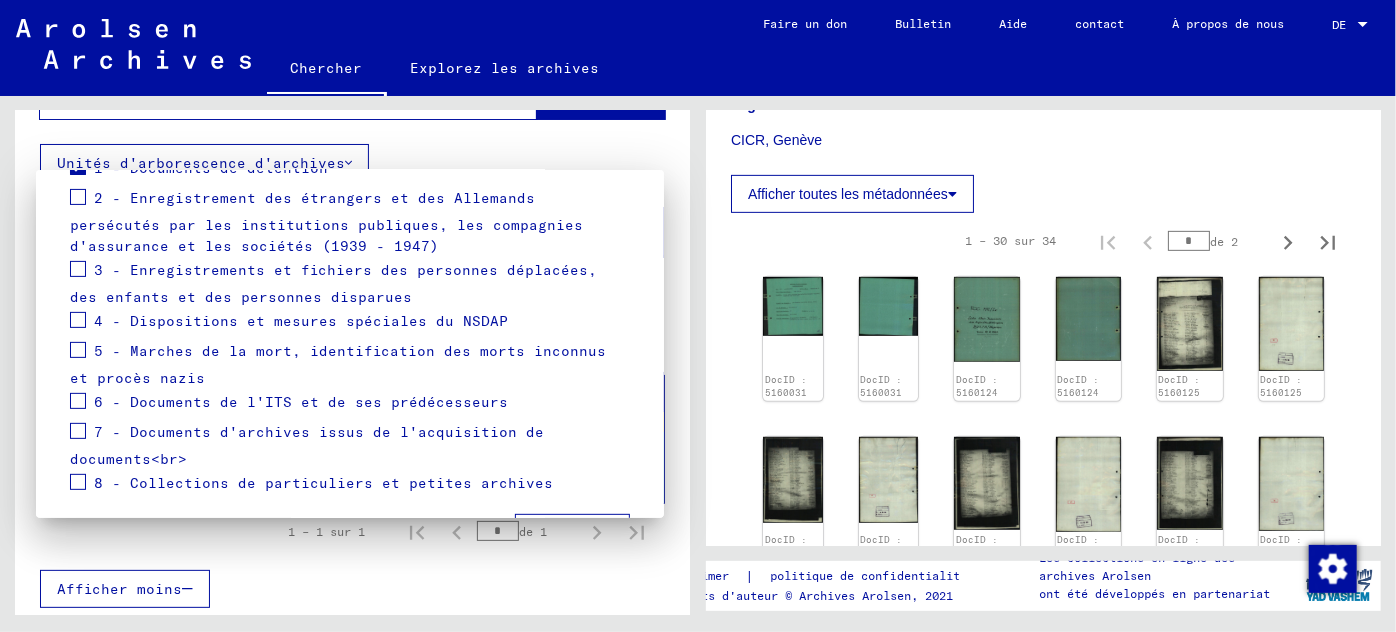 scroll, scrollTop: 363, scrollLeft: 0, axis: vertical 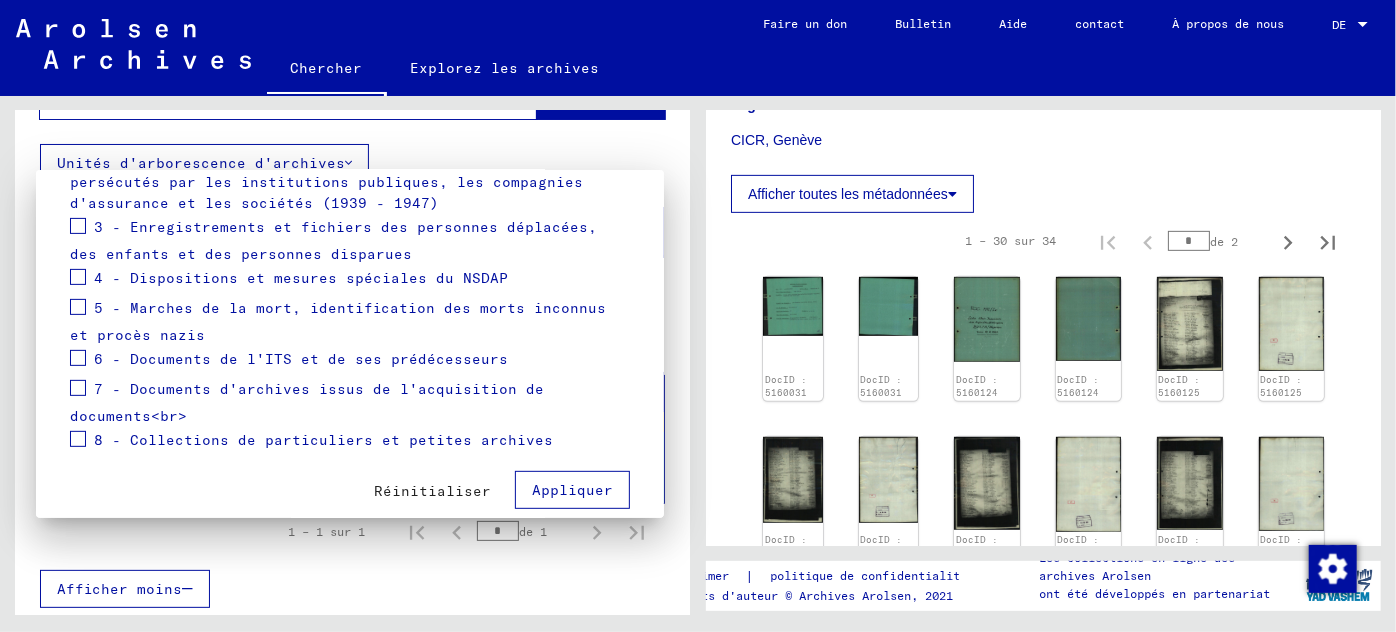 click on "Appliquer" at bounding box center (572, 490) 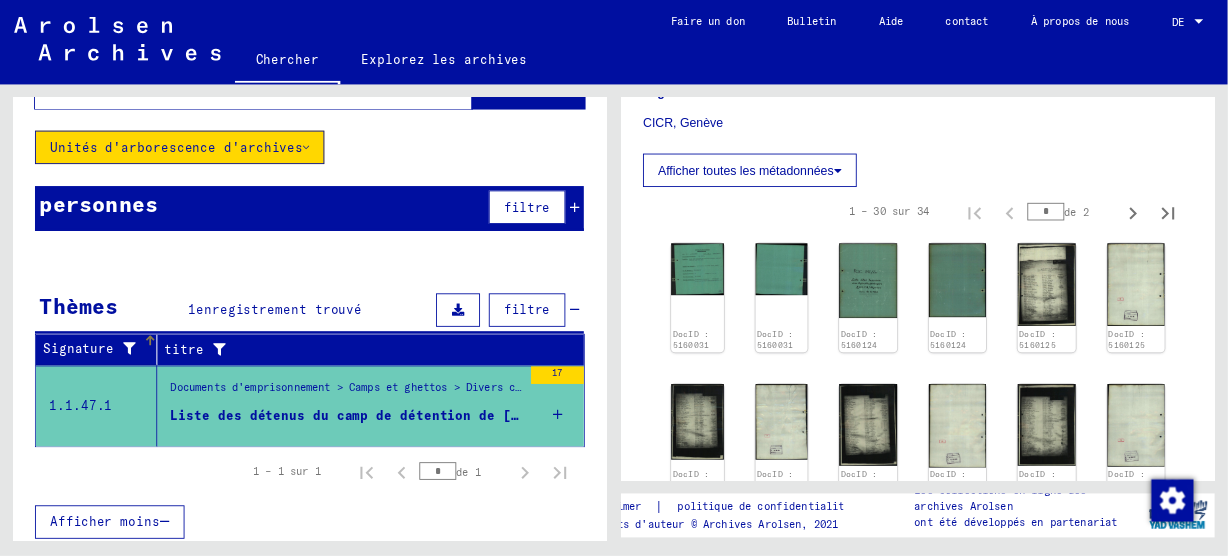 scroll, scrollTop: 111, scrollLeft: 0, axis: vertical 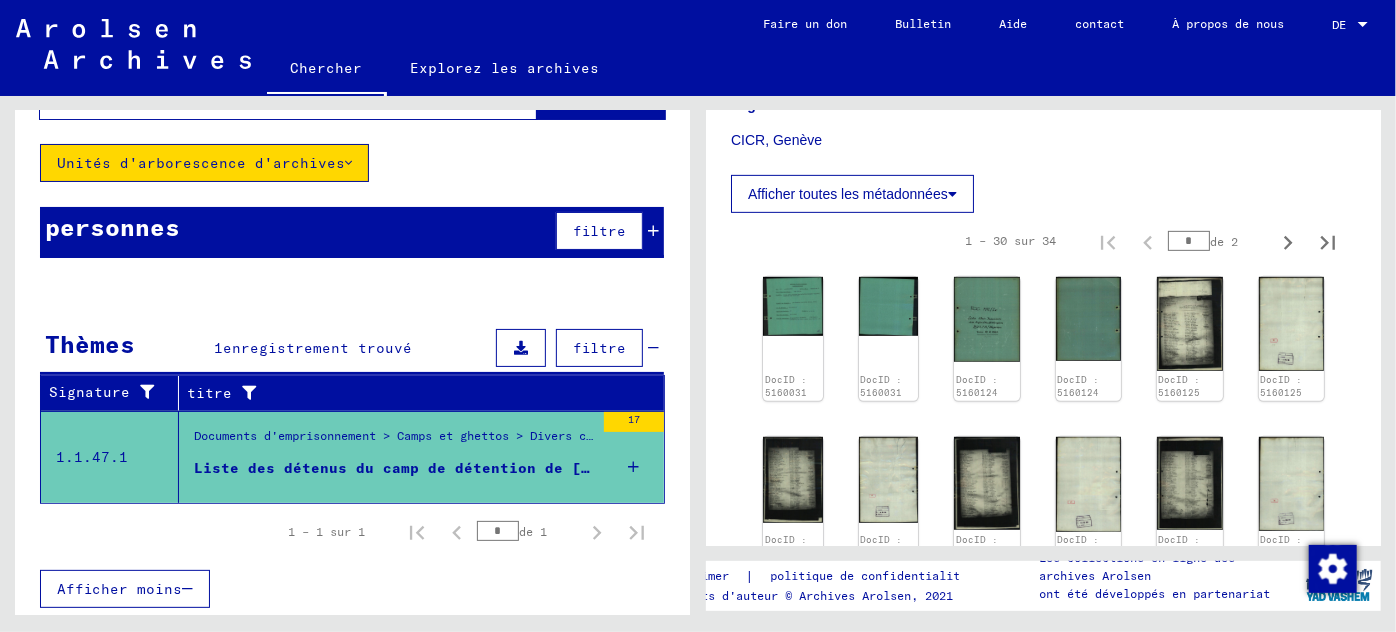 click on "Liste des détenus du camp de détention de [CITY] ([COUNTRY]), [DATE]" at bounding box center [500, 468] 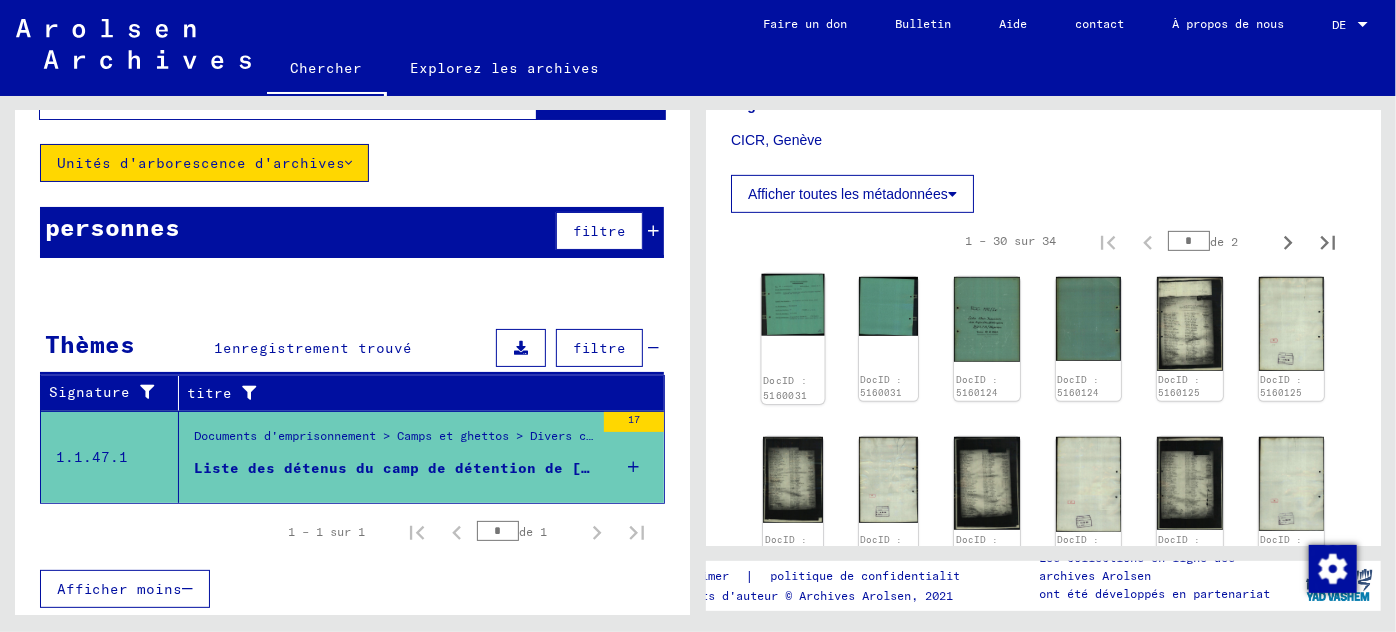 click 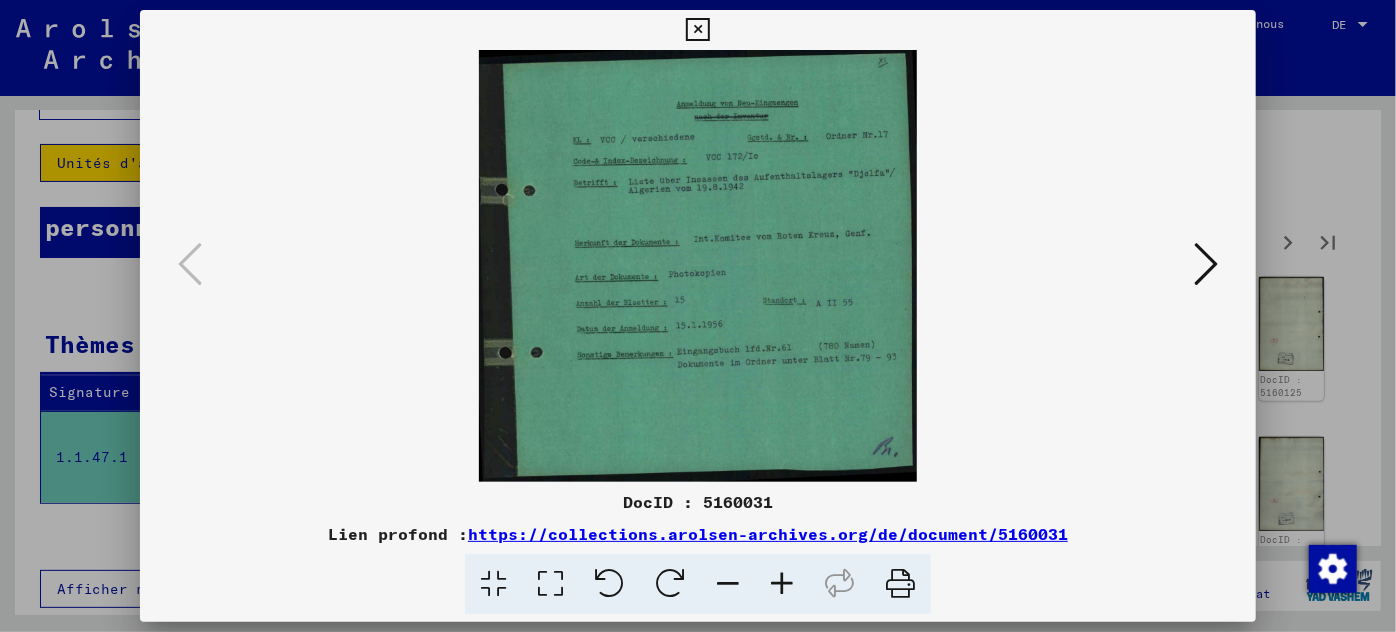 type 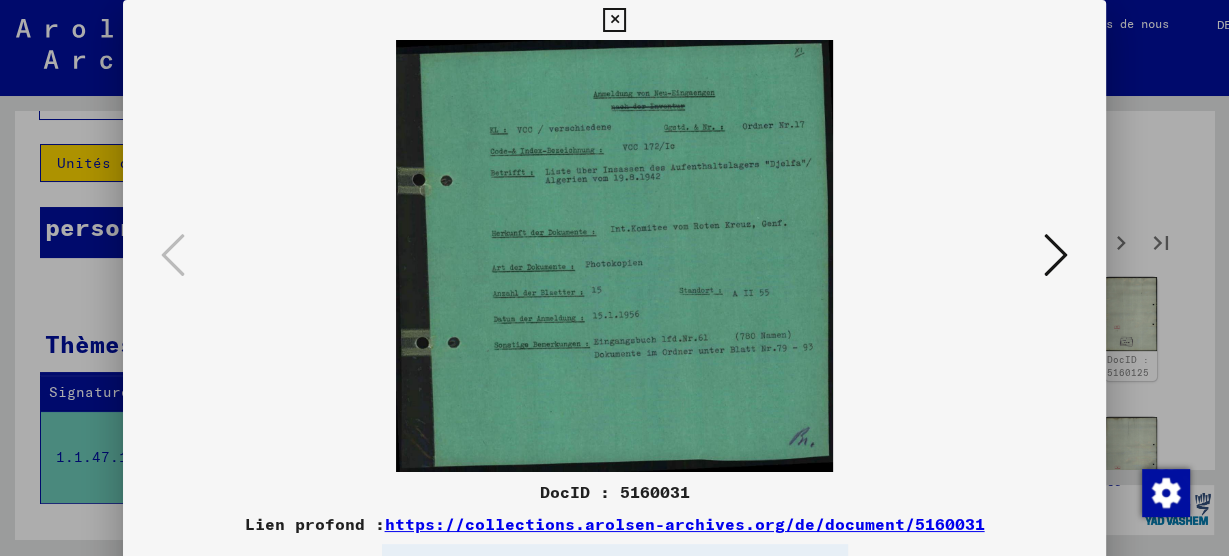 scroll, scrollTop: 111, scrollLeft: 0, axis: vertical 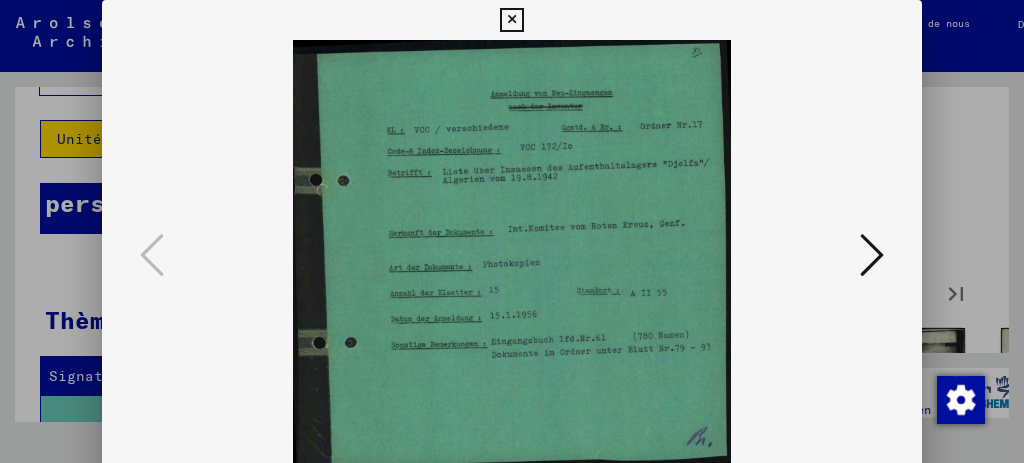 click at bounding box center [872, 255] 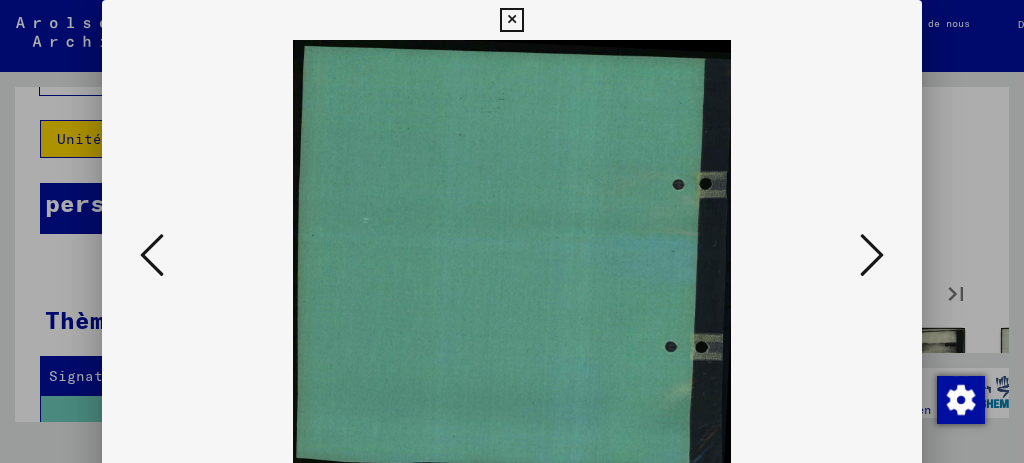 click at bounding box center (872, 255) 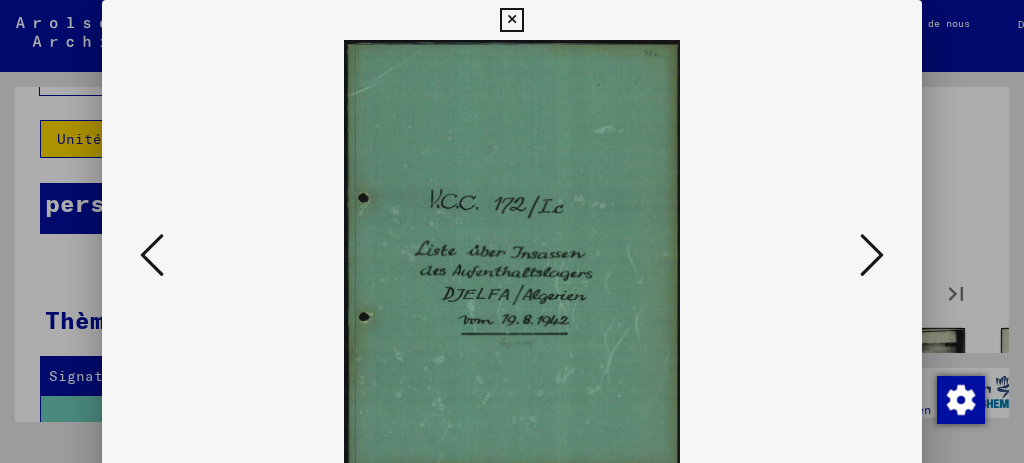 click at bounding box center [872, 255] 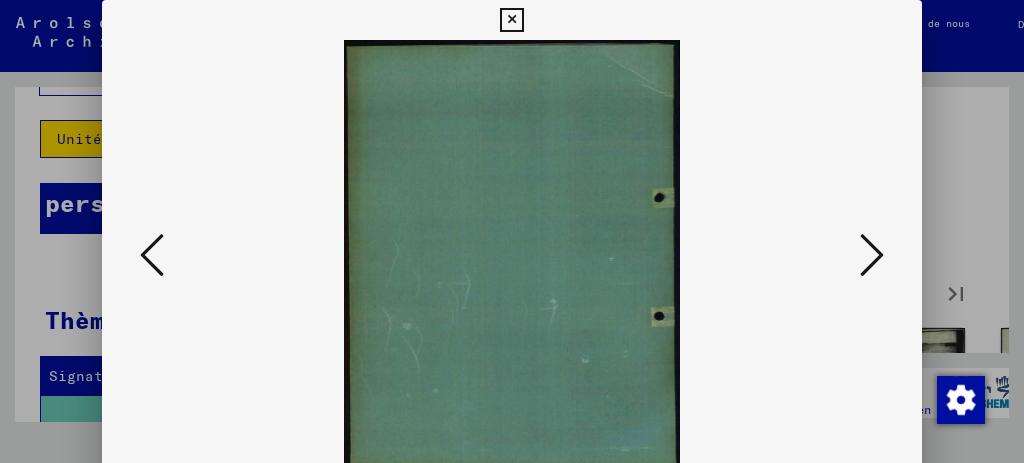 click at bounding box center [872, 255] 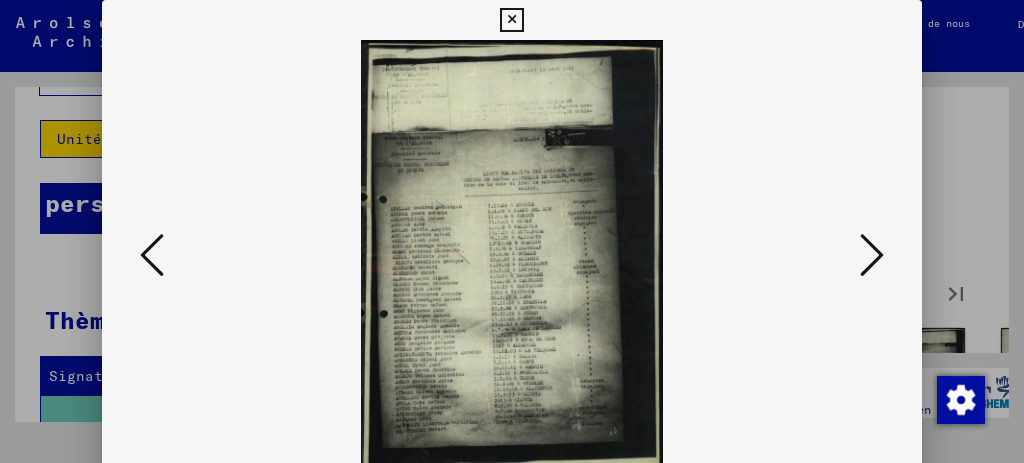 type 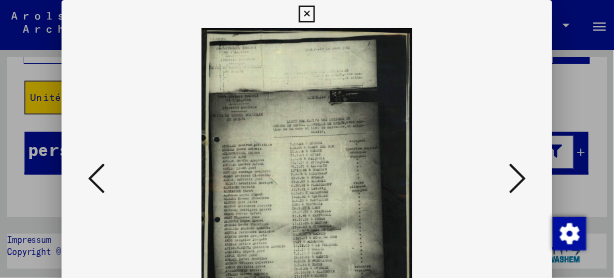 scroll, scrollTop: 111, scrollLeft: 0, axis: vertical 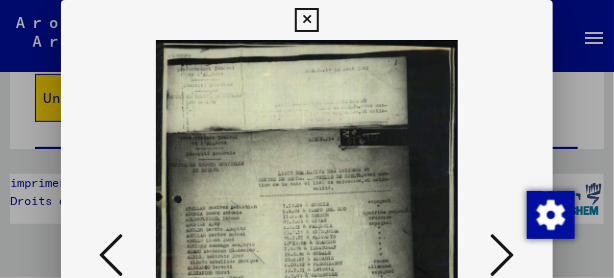drag, startPoint x: 258, startPoint y: 245, endPoint x: 266, endPoint y: 204, distance: 41.773197 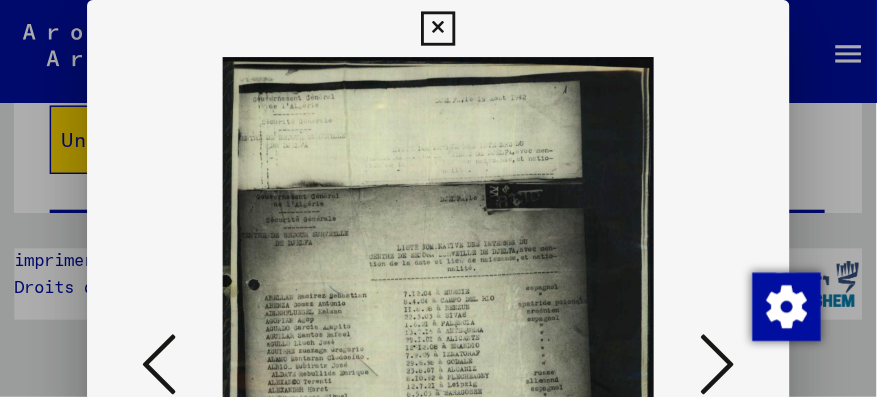 scroll, scrollTop: 28, scrollLeft: 0, axis: vertical 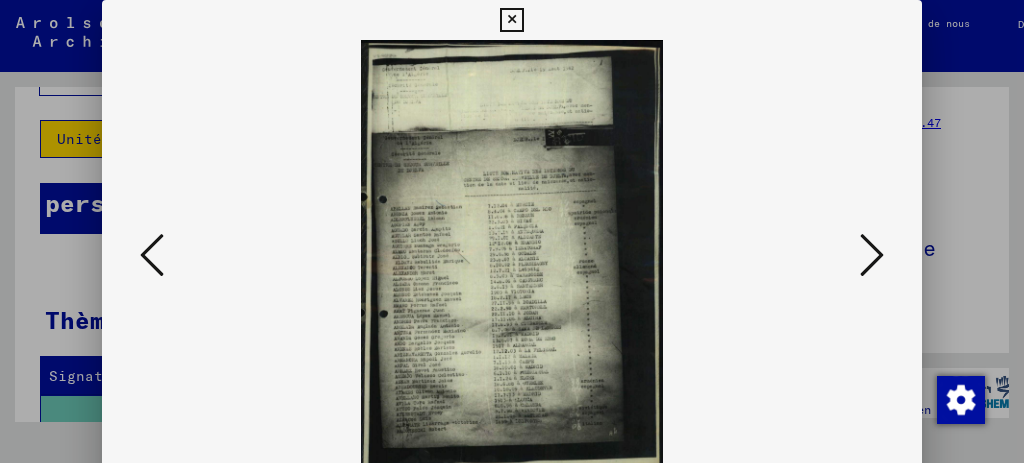 click at bounding box center [872, 255] 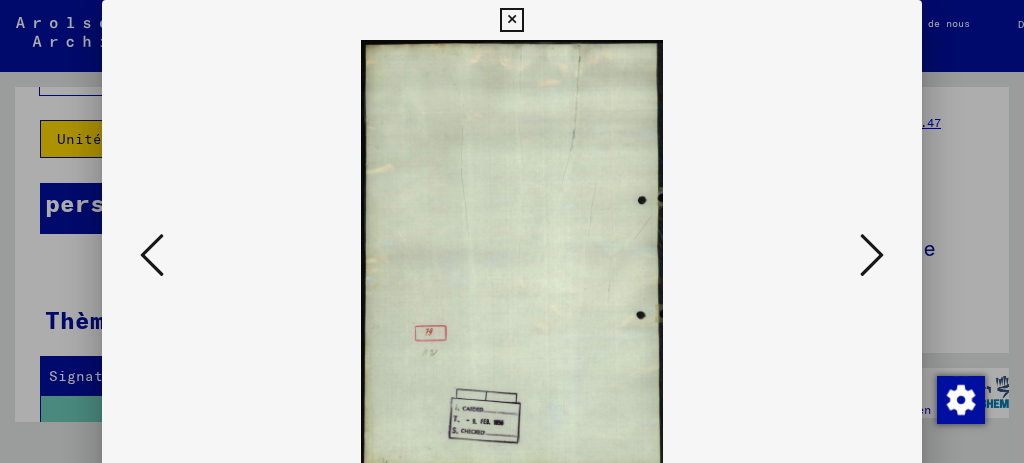 click at bounding box center (872, 255) 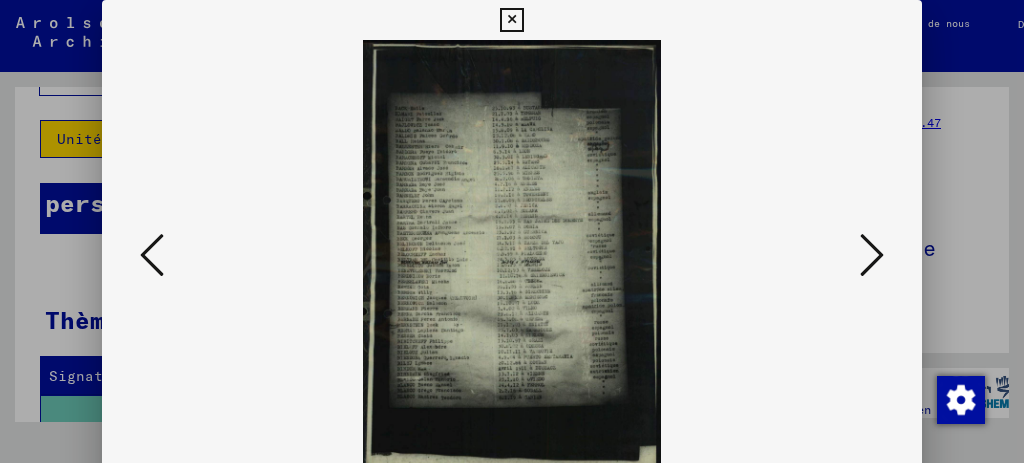 click at bounding box center (872, 255) 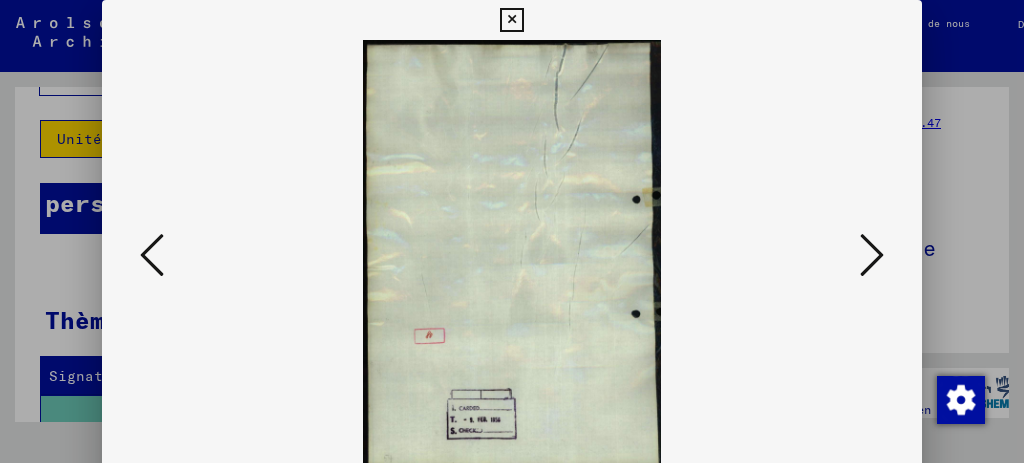 click at bounding box center (872, 255) 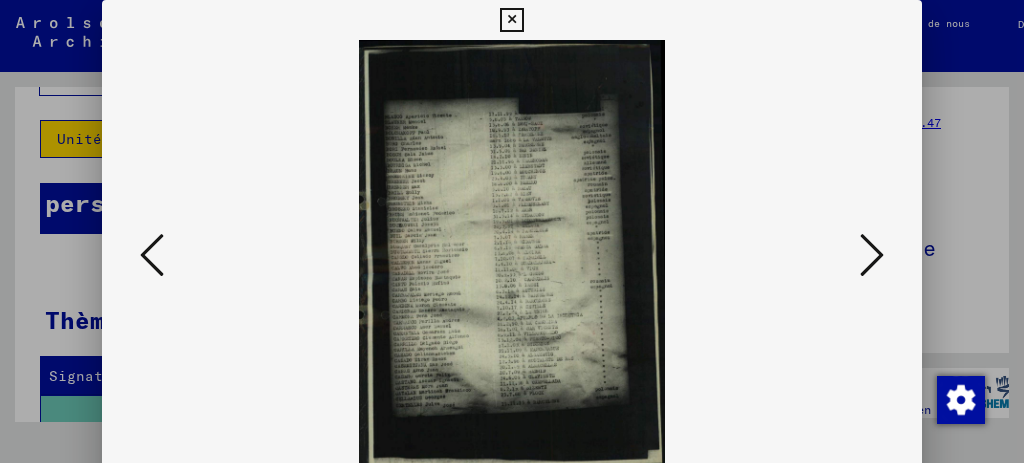 click at bounding box center (872, 255) 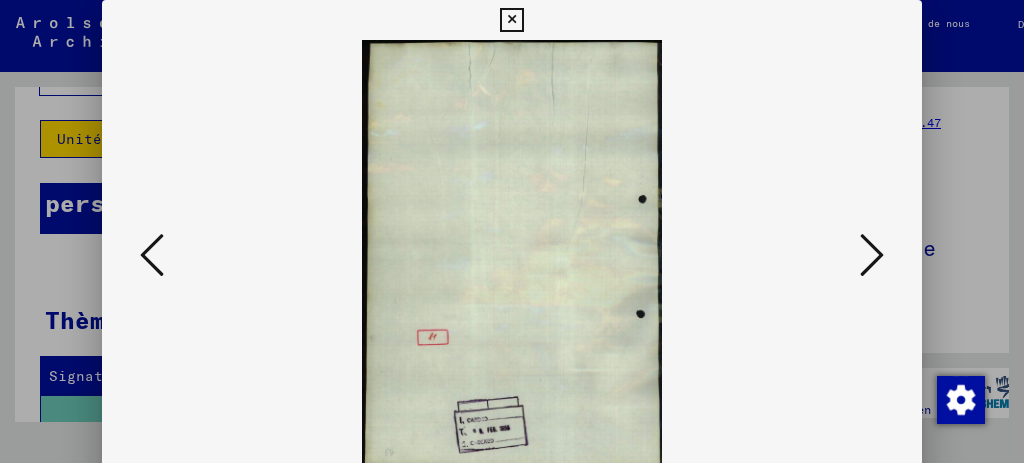 click at bounding box center [872, 255] 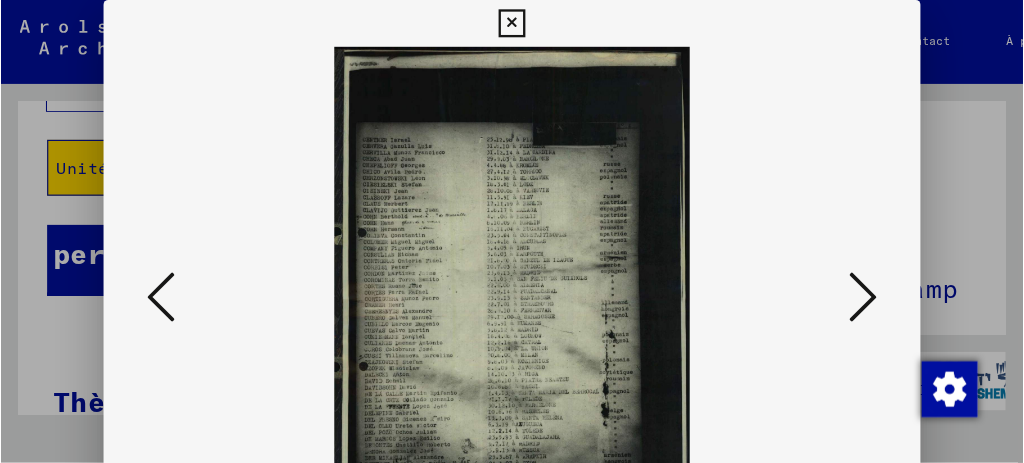 scroll, scrollTop: 111, scrollLeft: 0, axis: vertical 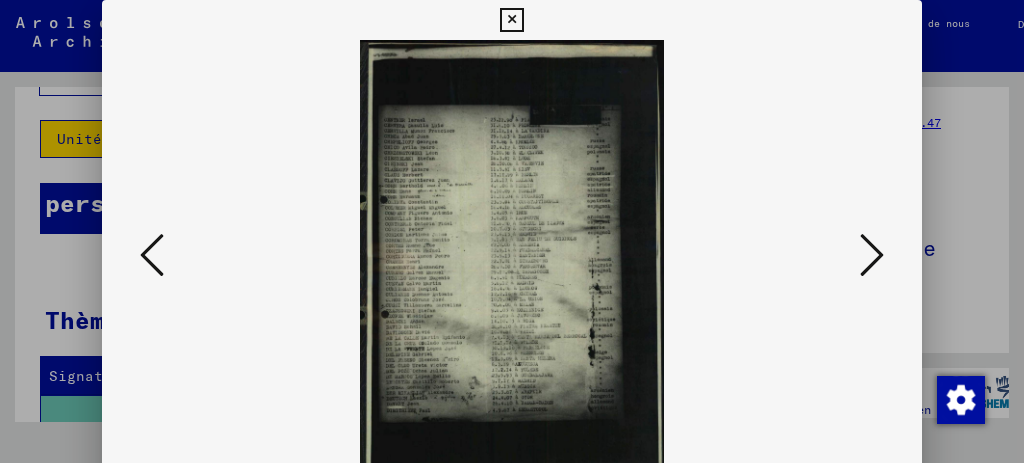 click at bounding box center [872, 255] 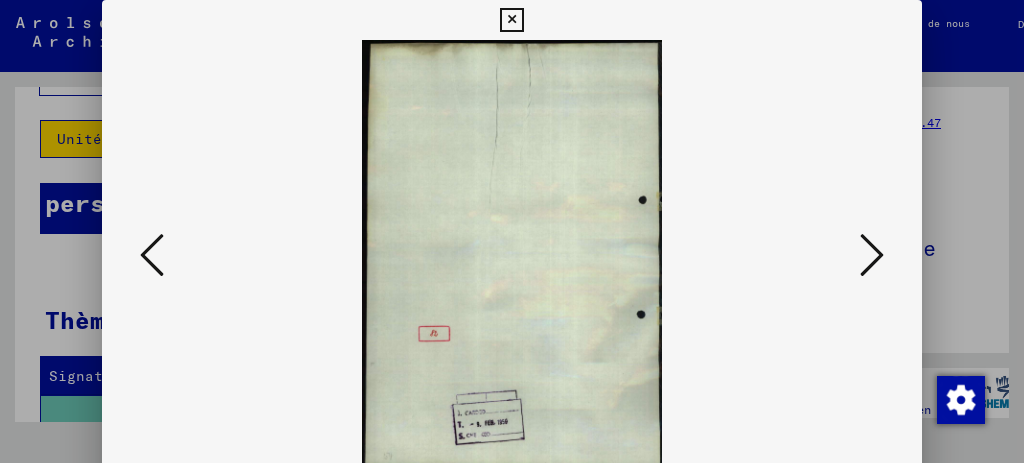 click at bounding box center (872, 255) 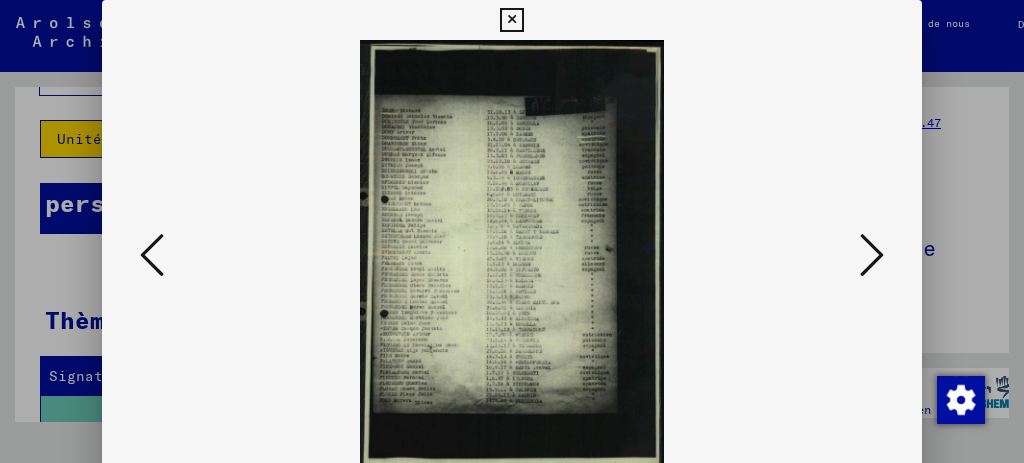click at bounding box center (872, 255) 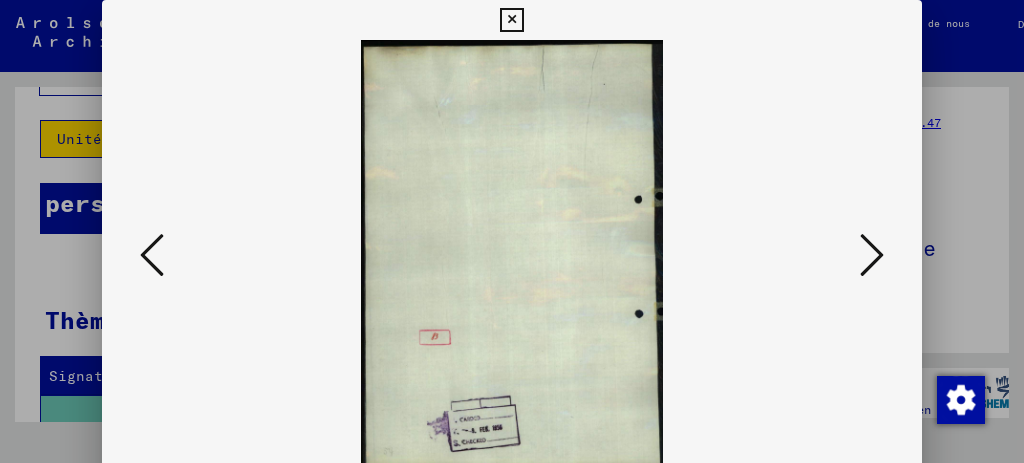 click at bounding box center (872, 255) 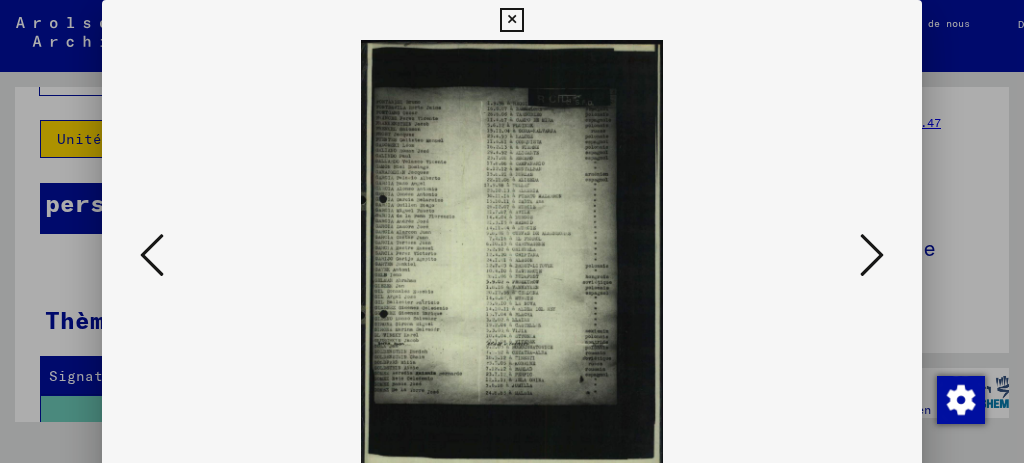 click at bounding box center (872, 255) 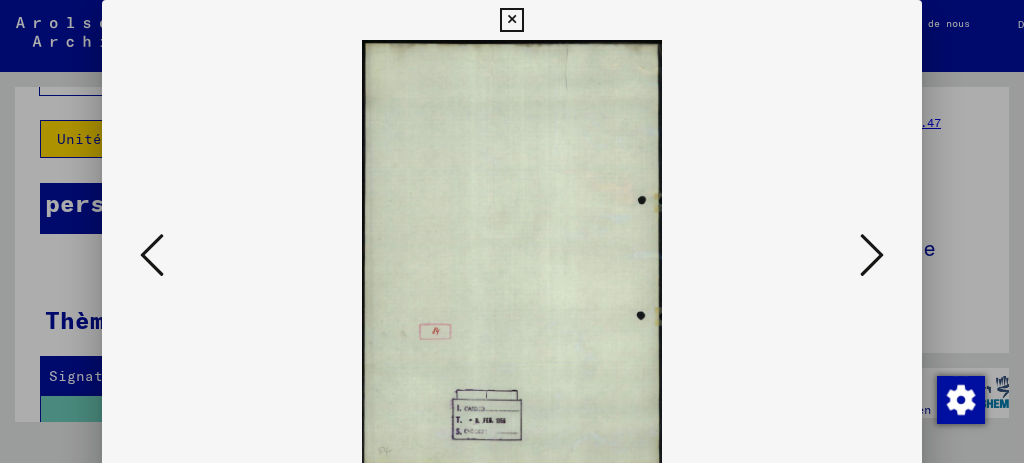 click at bounding box center [872, 255] 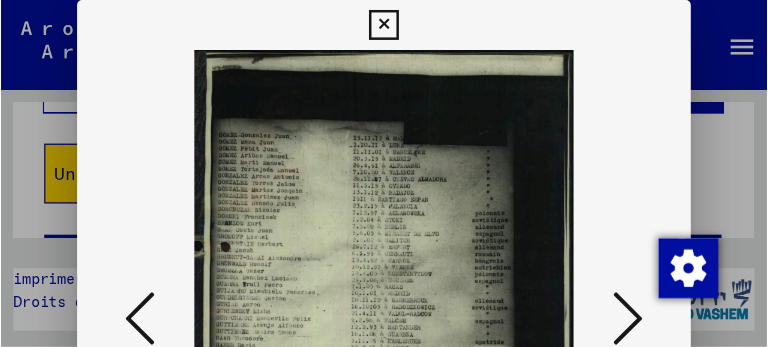 scroll, scrollTop: 111, scrollLeft: 0, axis: vertical 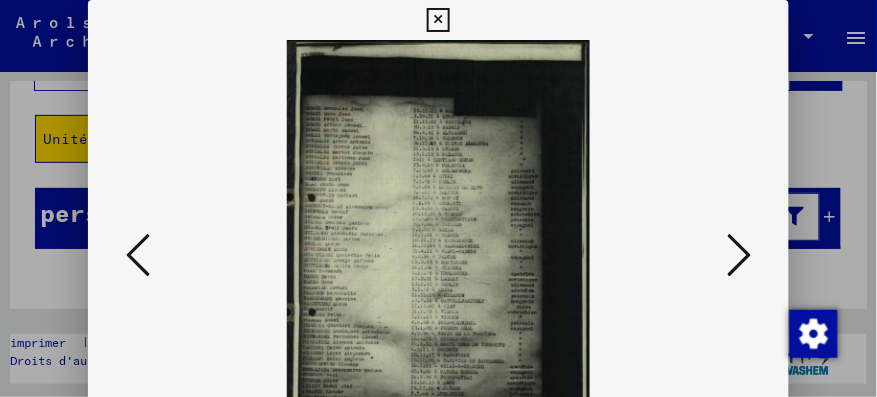 click at bounding box center (739, 255) 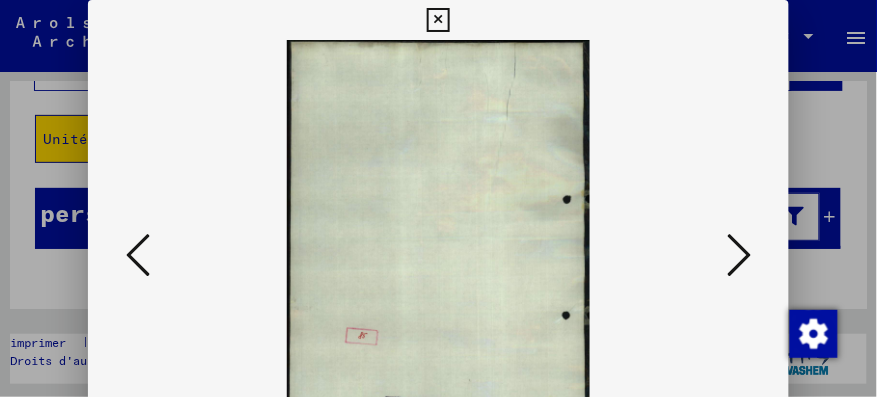 click at bounding box center [739, 255] 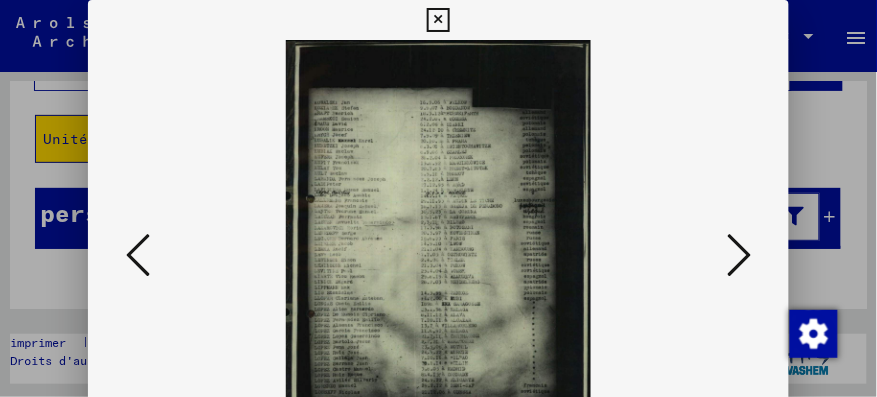 click at bounding box center (739, 255) 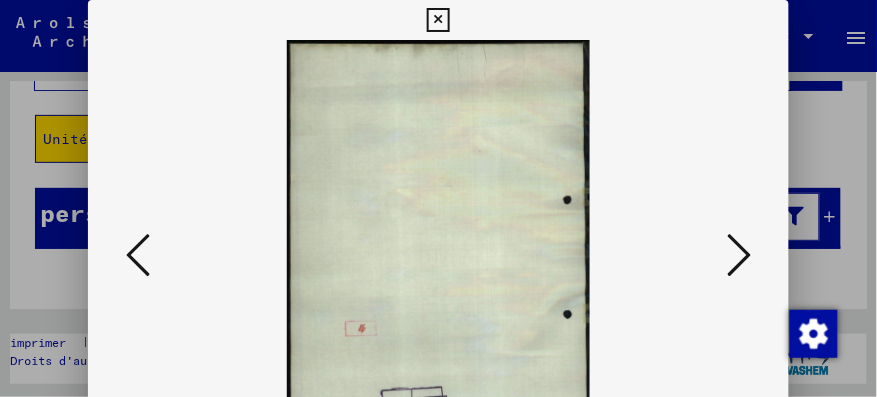 click at bounding box center (739, 255) 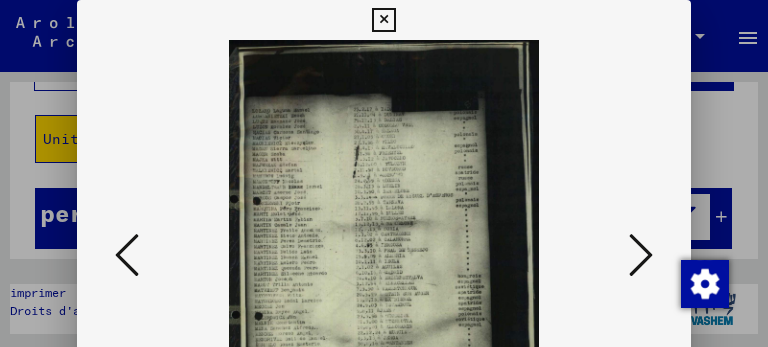 scroll, scrollTop: 111, scrollLeft: 0, axis: vertical 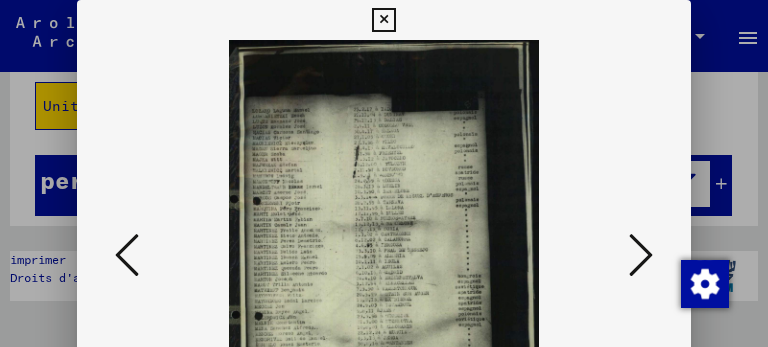drag, startPoint x: 391, startPoint y: 285, endPoint x: 389, endPoint y: 150, distance: 135.01482 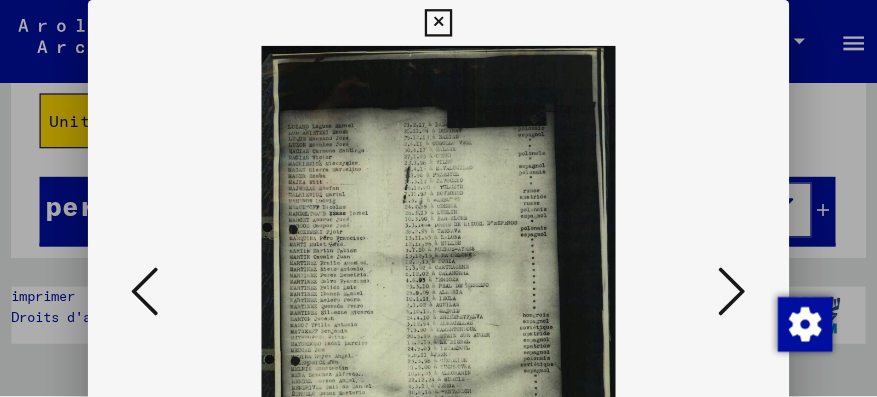 scroll, scrollTop: 28, scrollLeft: 0, axis: vertical 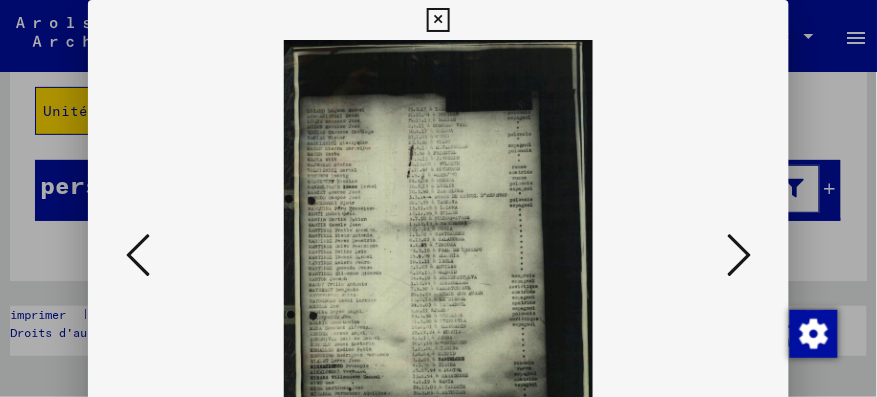 click at bounding box center (739, 255) 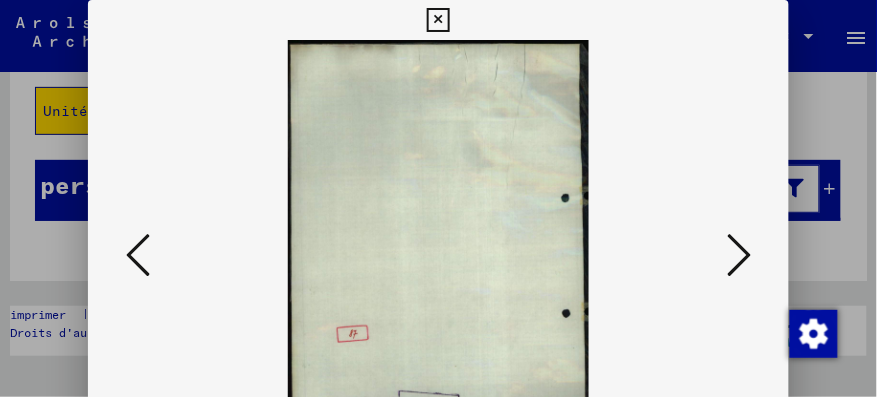 click at bounding box center (739, 255) 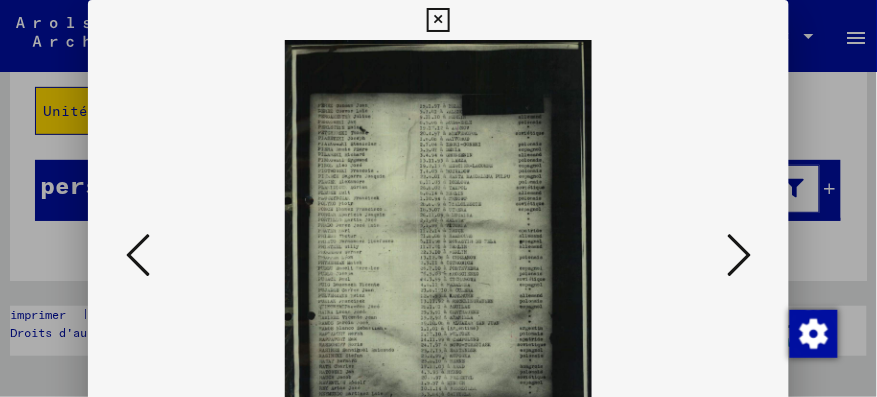 click at bounding box center [739, 255] 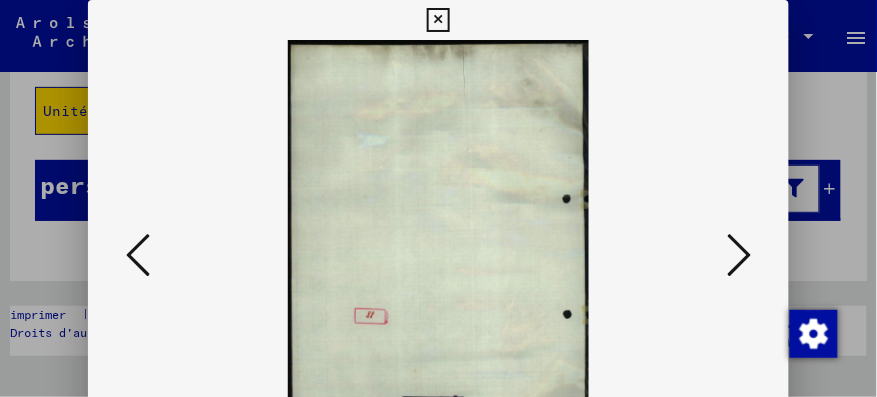 click at bounding box center (739, 255) 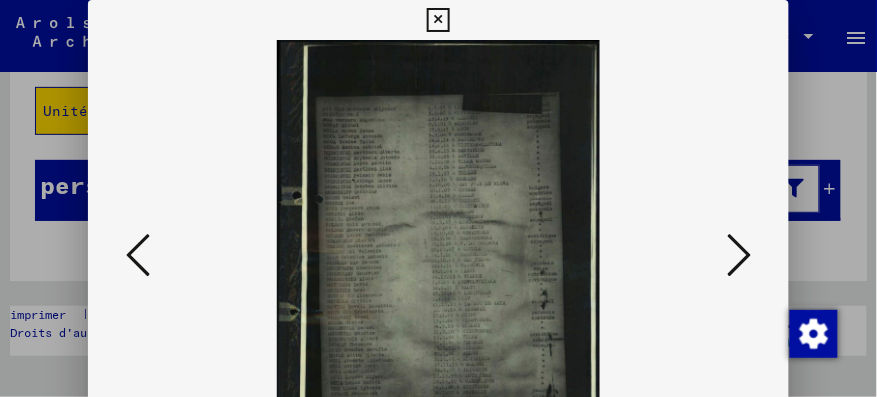 click at bounding box center [739, 255] 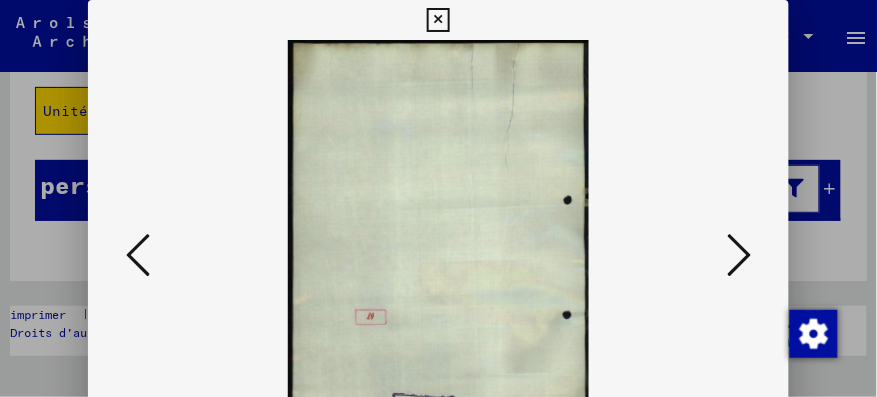 click at bounding box center (438, 20) 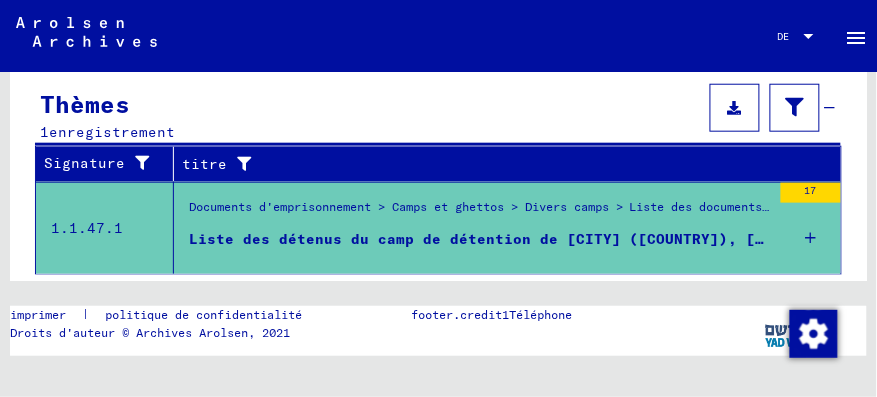 scroll, scrollTop: 222, scrollLeft: 0, axis: vertical 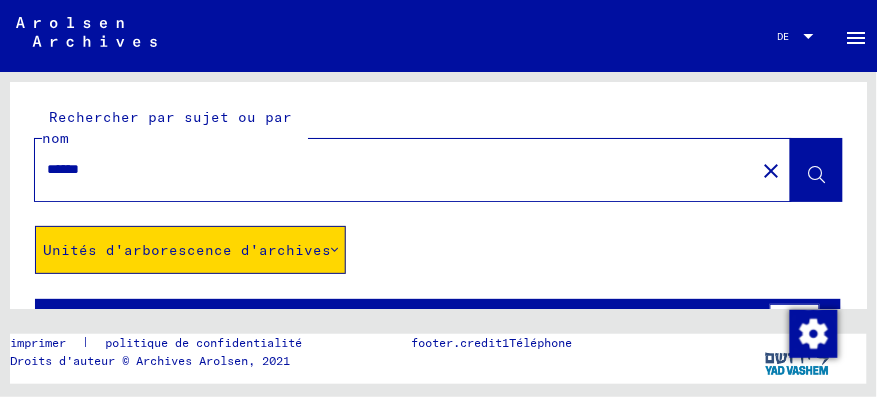 click on "Unités d'arborescence d'archives" 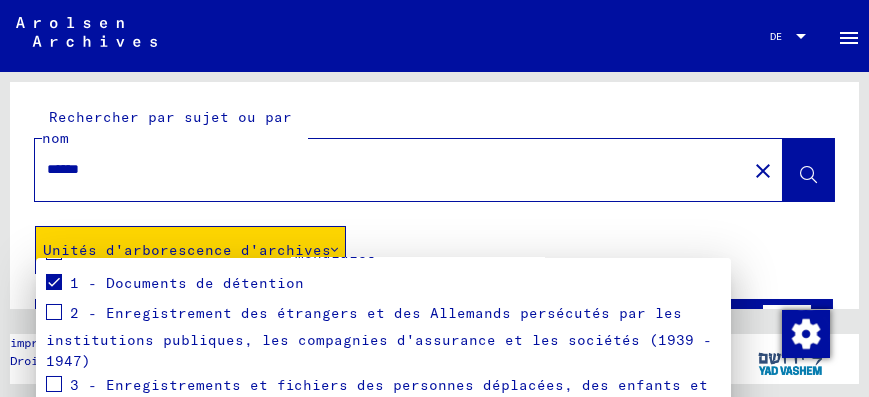 scroll, scrollTop: 177, scrollLeft: 0, axis: vertical 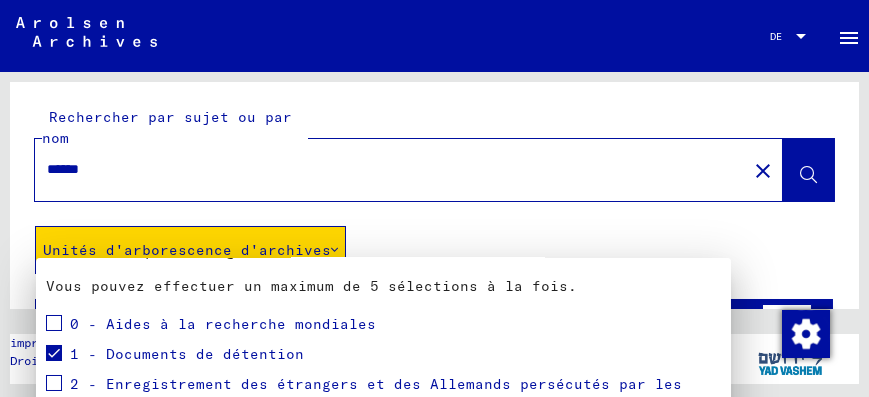 click at bounding box center (54, 353) 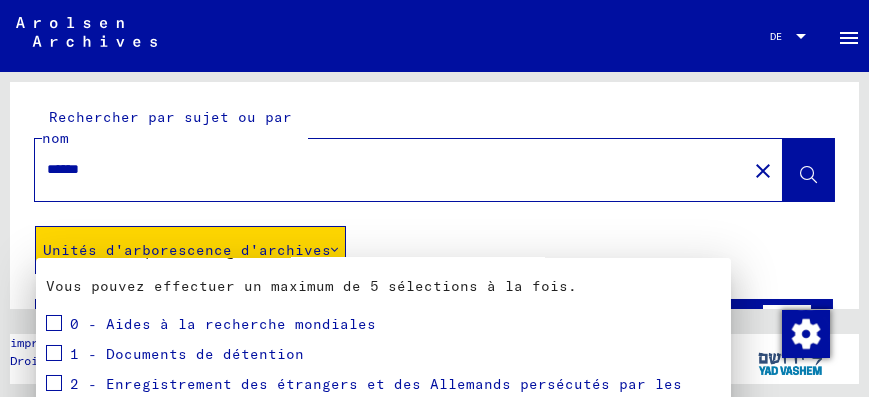 click at bounding box center (54, 353) 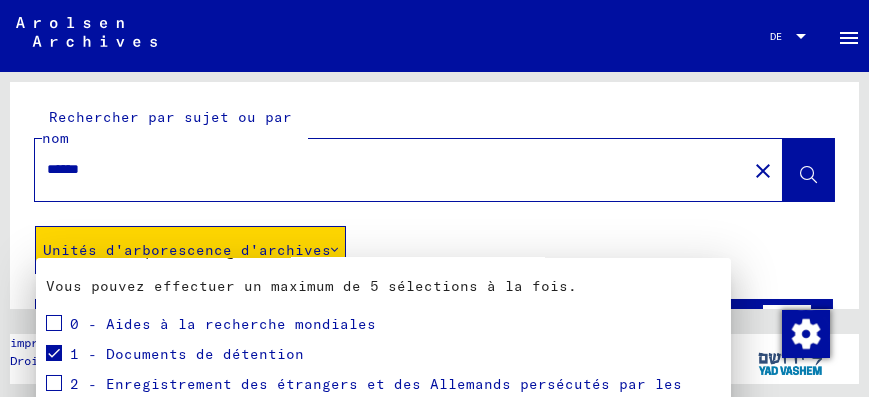 scroll, scrollTop: 234, scrollLeft: 0, axis: vertical 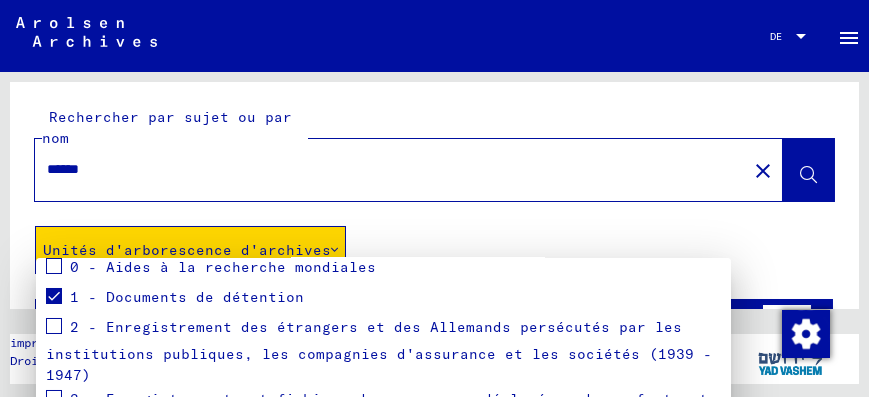 click at bounding box center (54, 326) 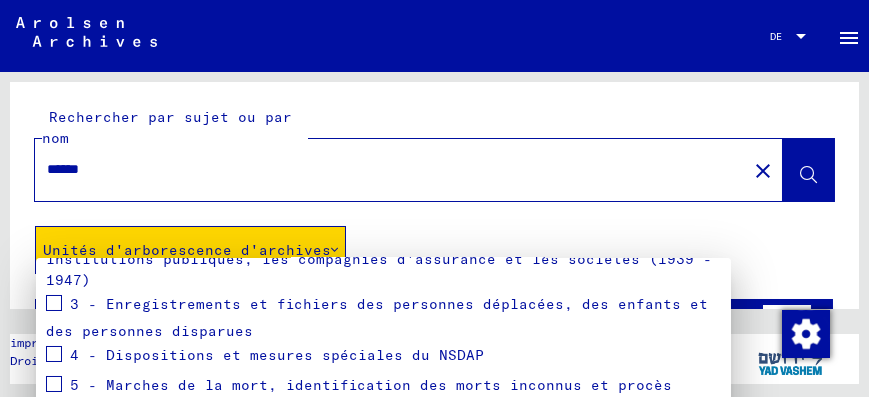 scroll, scrollTop: 349, scrollLeft: 0, axis: vertical 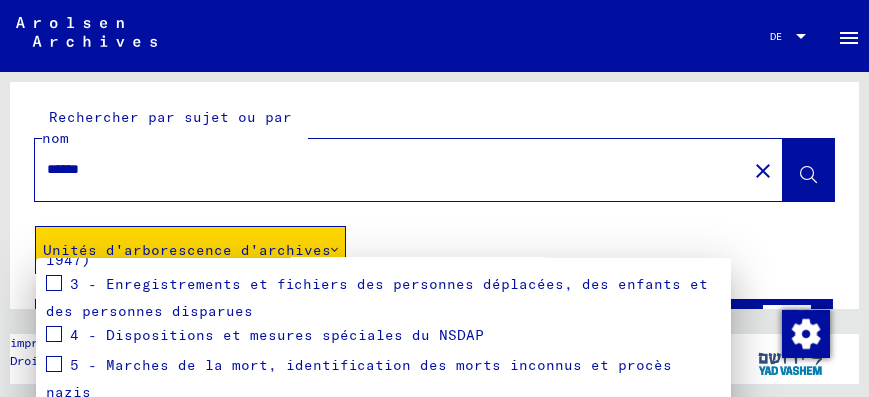 click at bounding box center (54, 334) 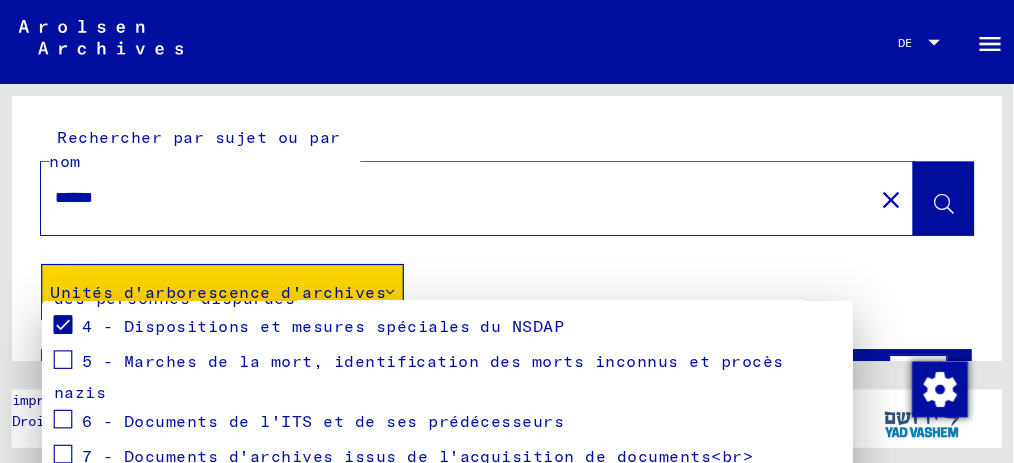 scroll, scrollTop: 347, scrollLeft: 0, axis: vertical 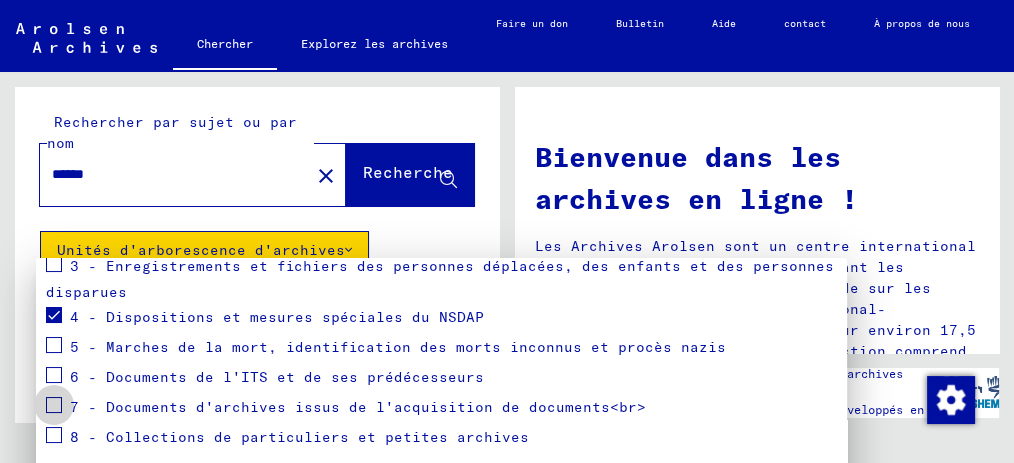 click at bounding box center [54, 405] 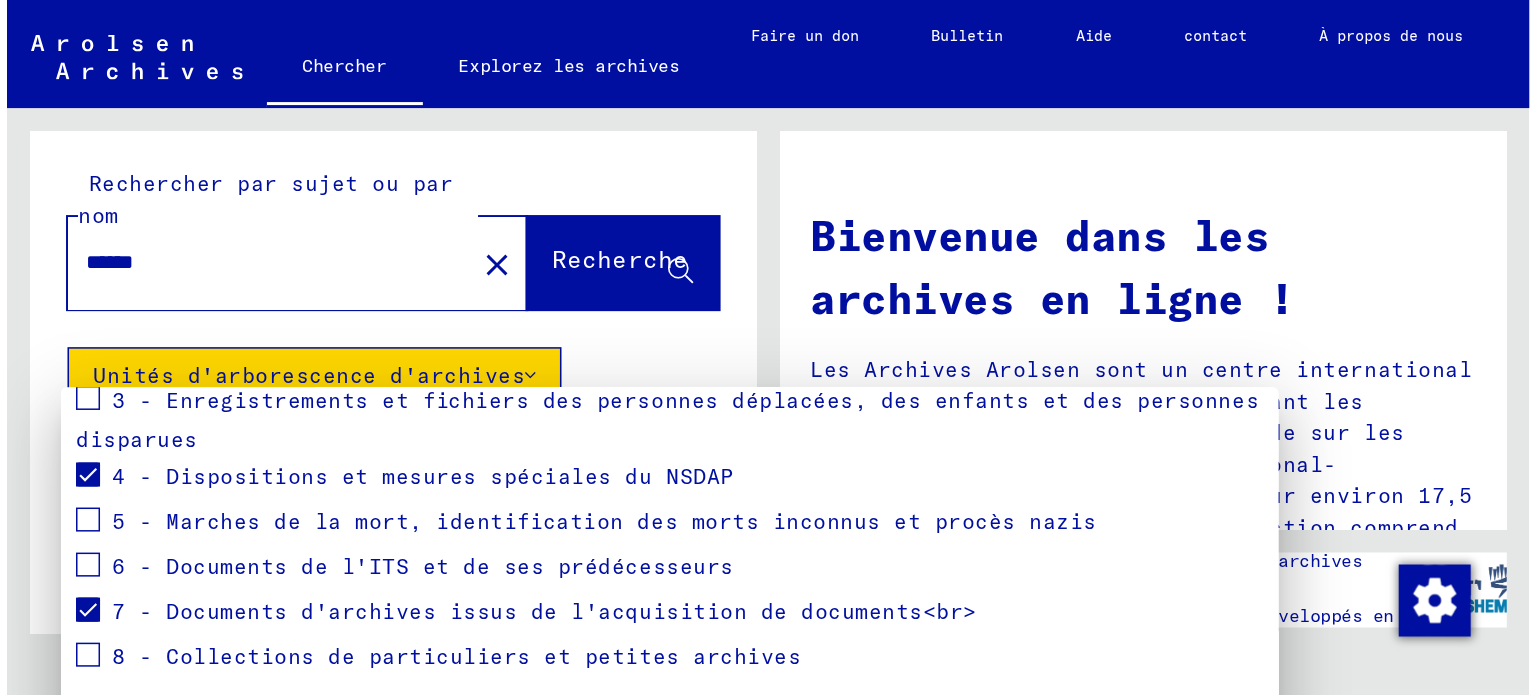 scroll, scrollTop: 178, scrollLeft: 0, axis: vertical 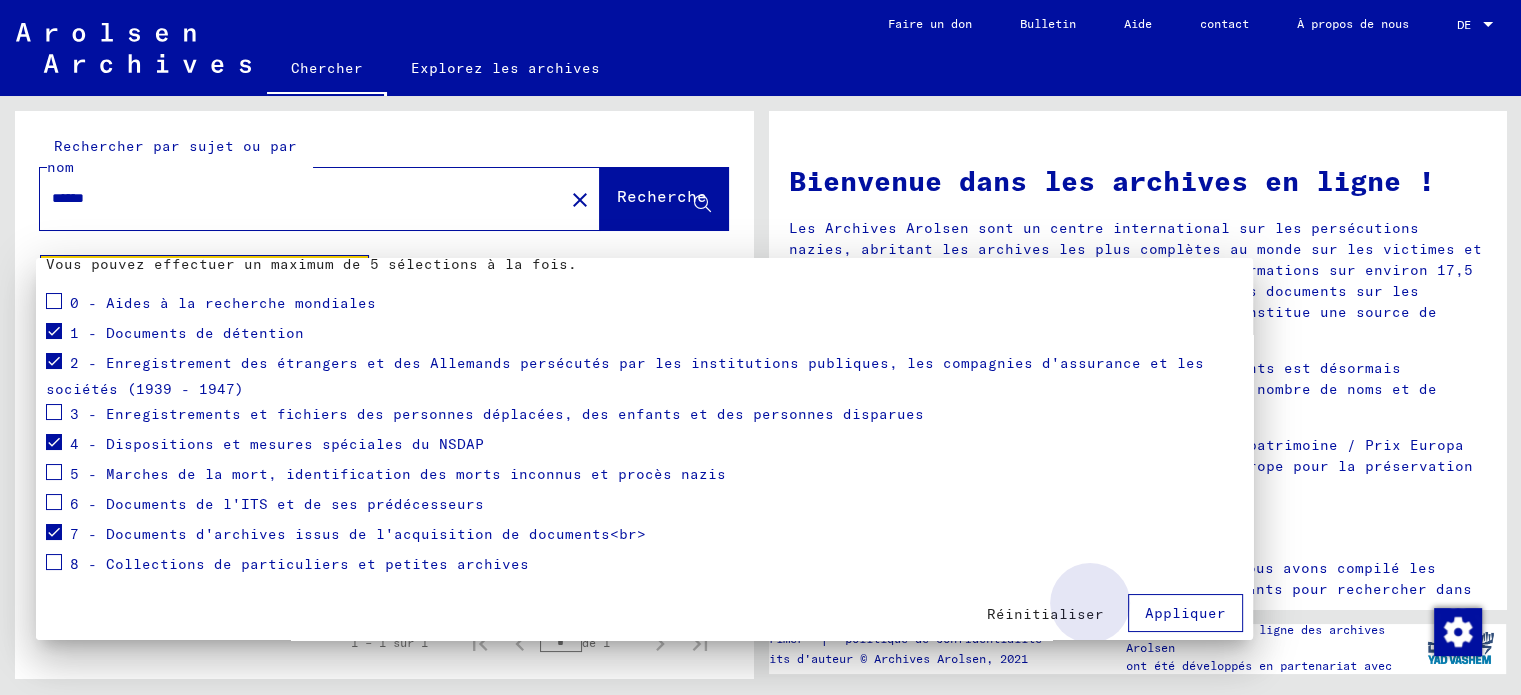 click on "Appliquer" at bounding box center (1185, 613) 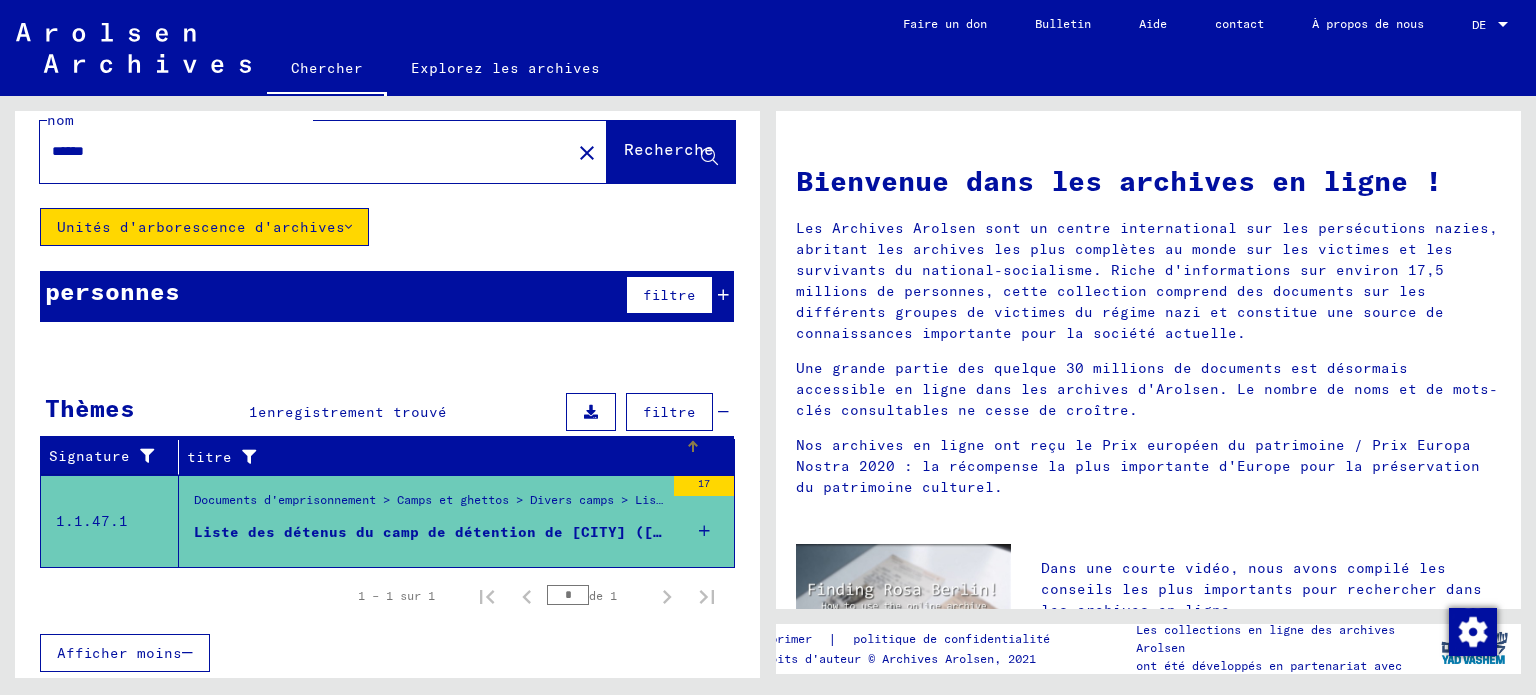 scroll, scrollTop: 0, scrollLeft: 0, axis: both 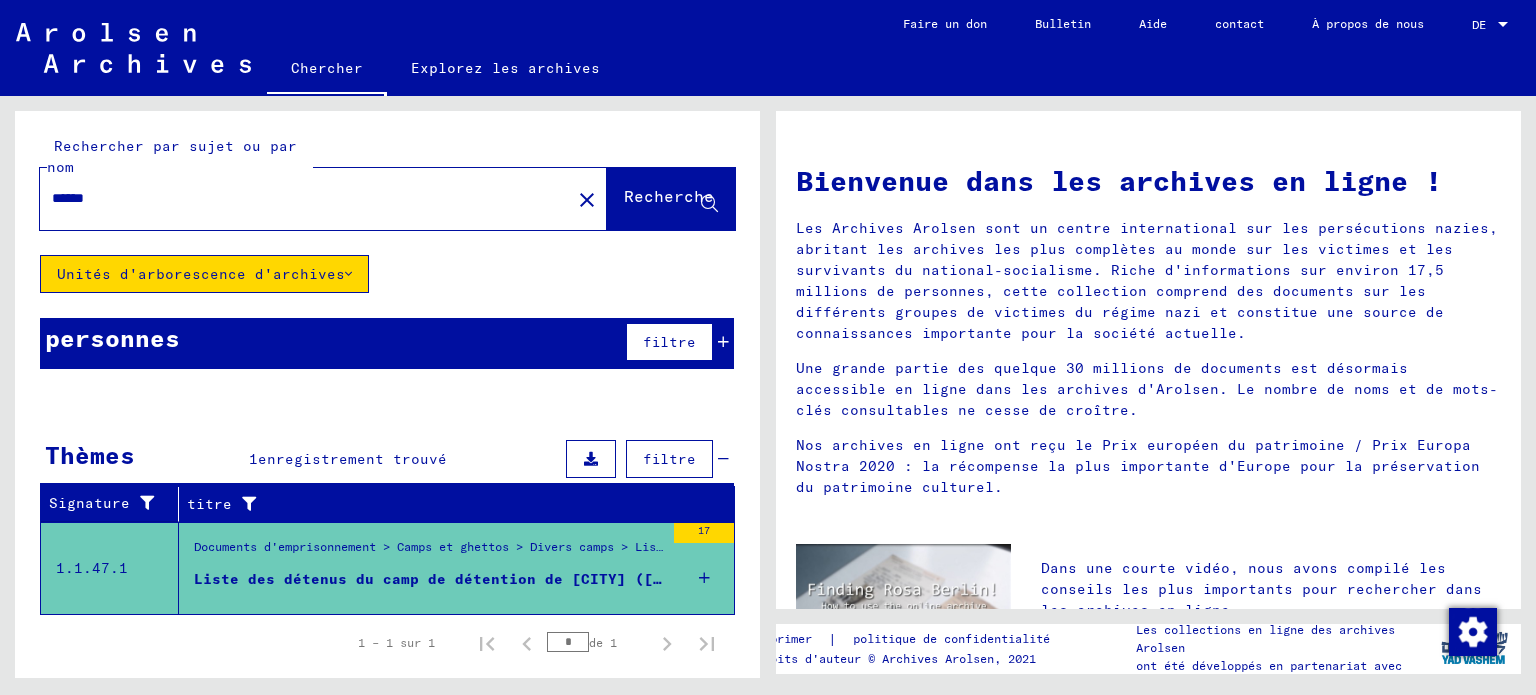 drag, startPoint x: 112, startPoint y: 195, endPoint x: 0, endPoint y: 84, distance: 157.6864 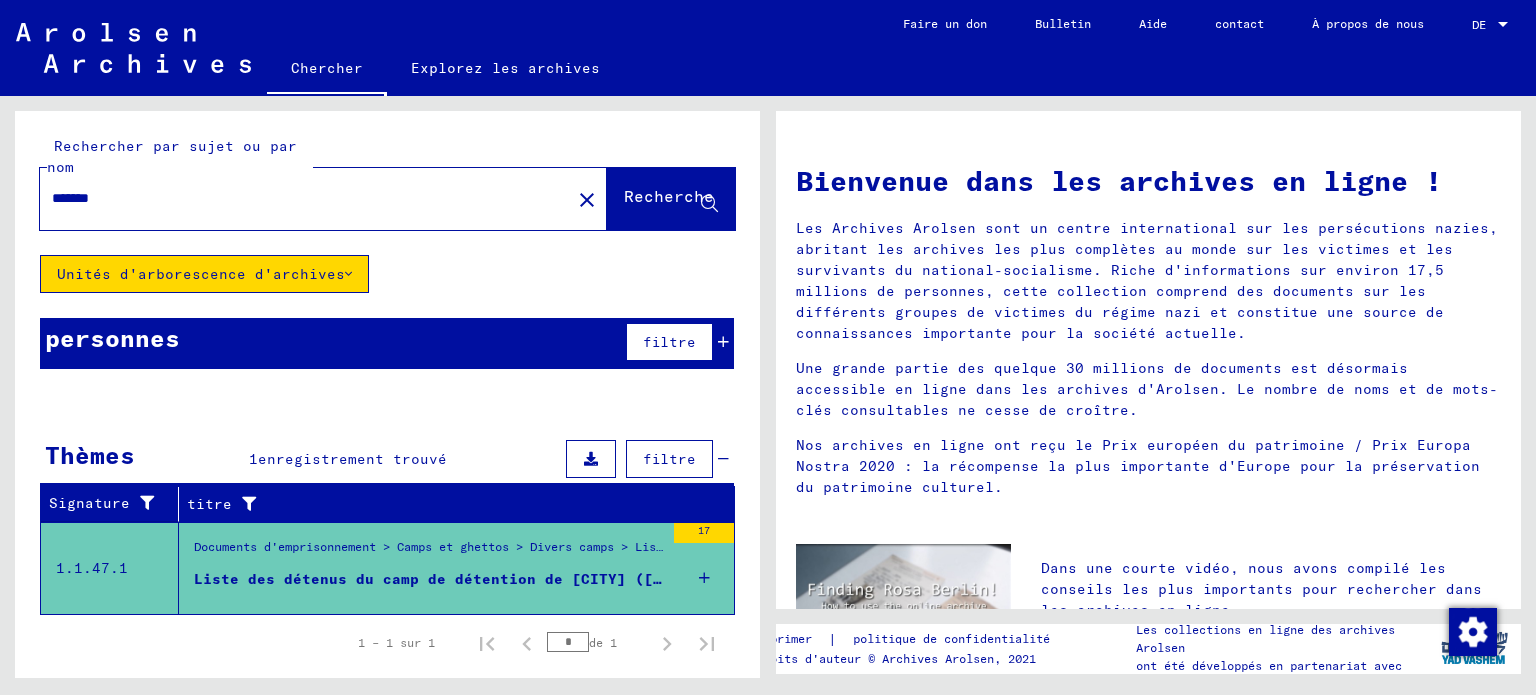 type on "*******" 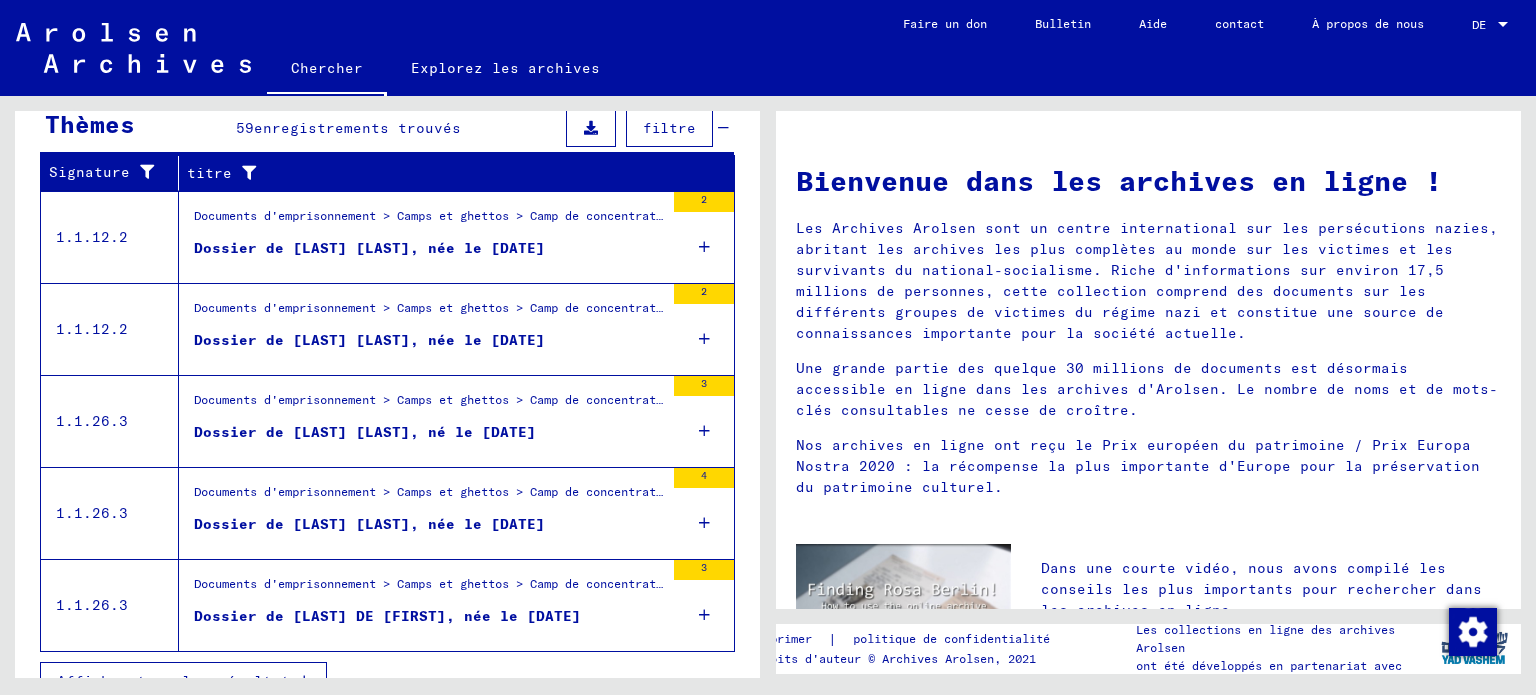 scroll, scrollTop: 358, scrollLeft: 0, axis: vertical 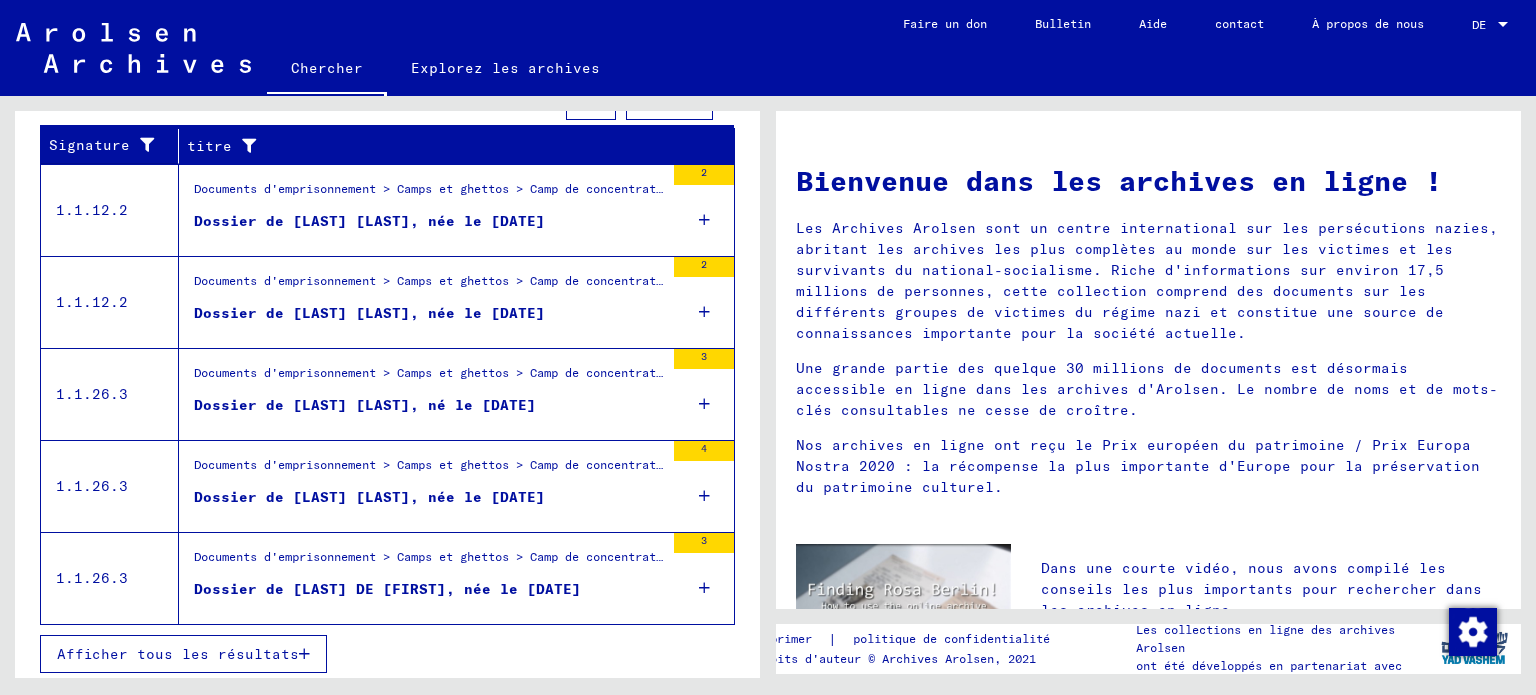 click on "Afficher tous les résultats" at bounding box center [178, 654] 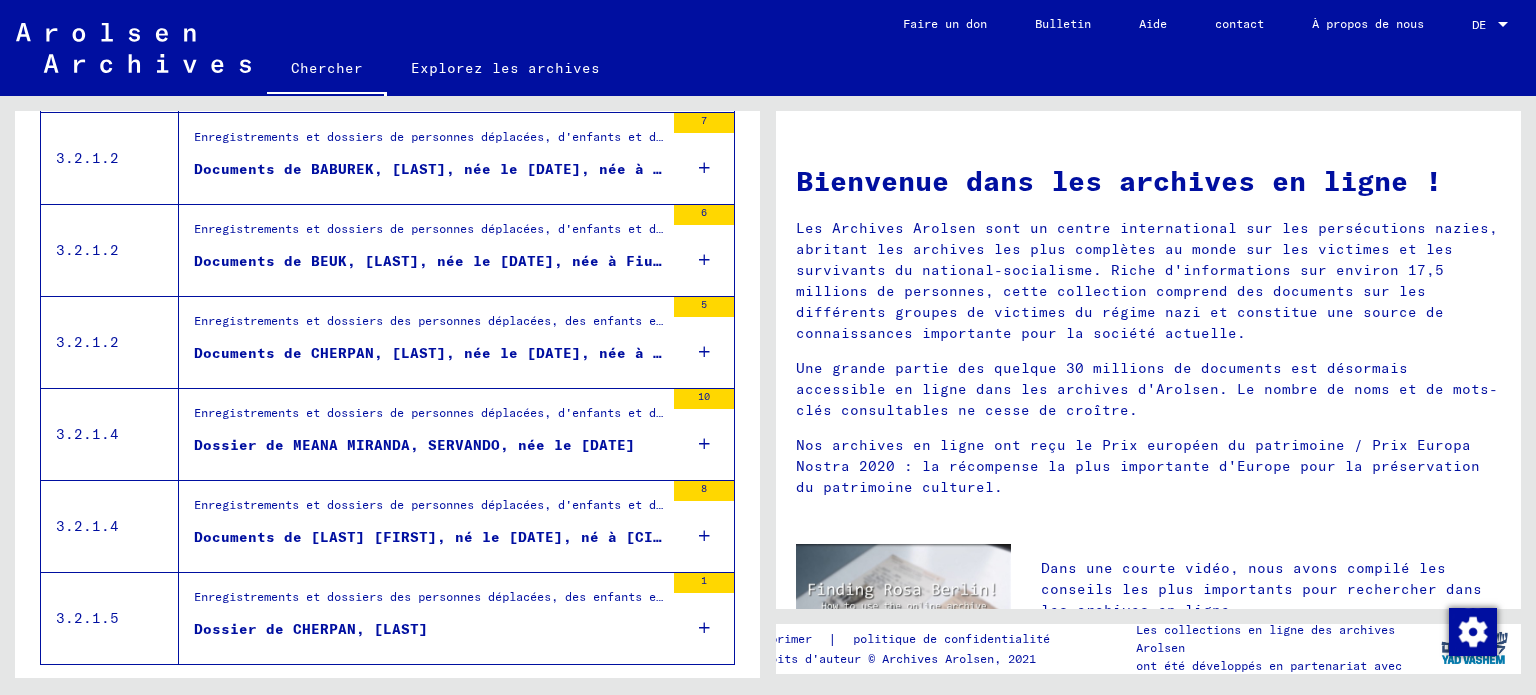scroll, scrollTop: 2250, scrollLeft: 0, axis: vertical 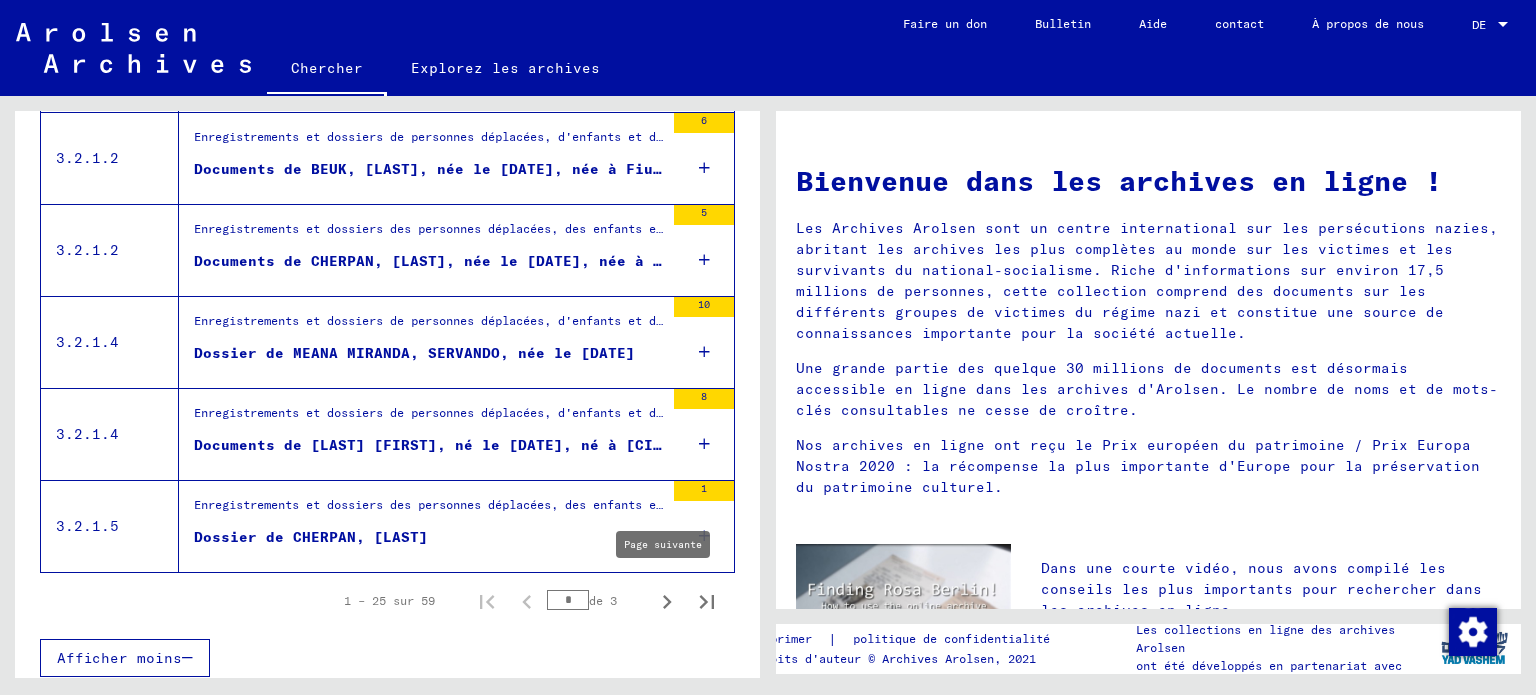 click 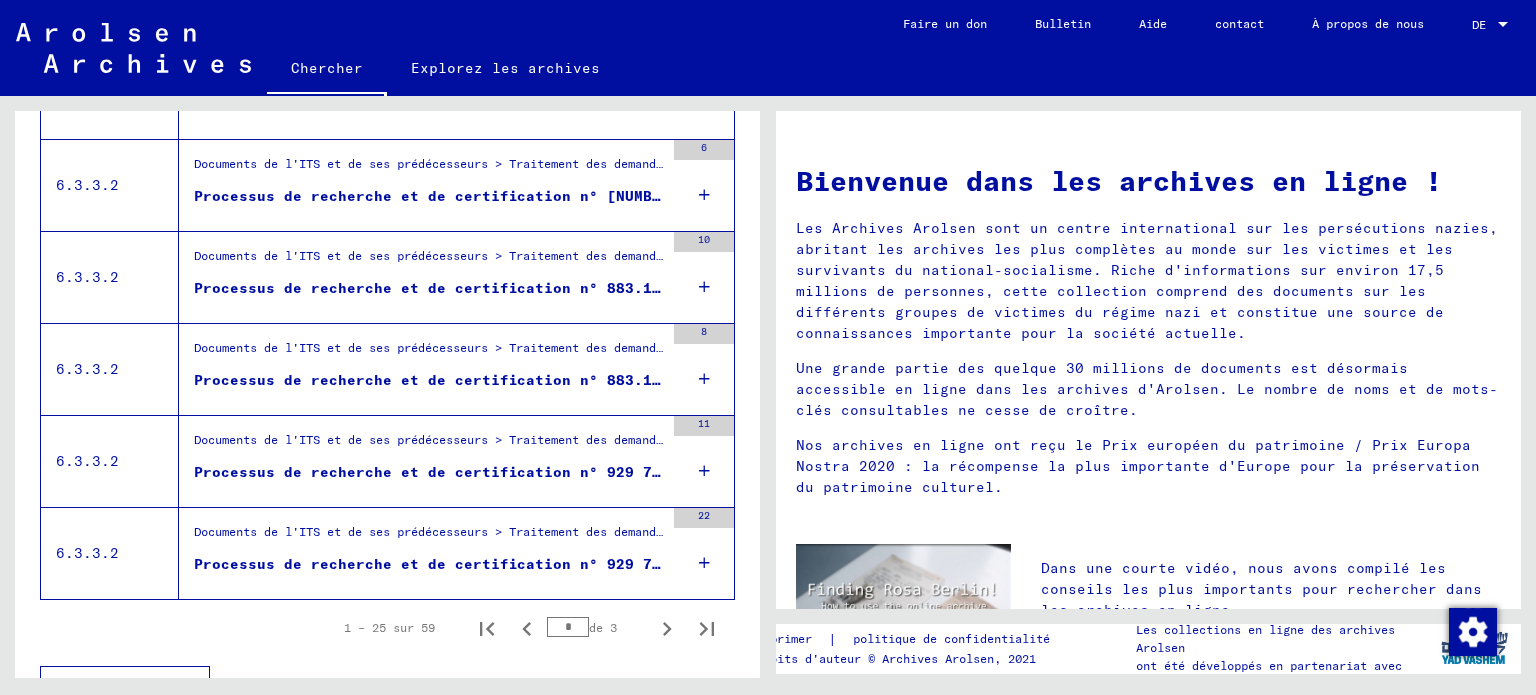 scroll, scrollTop: 2250, scrollLeft: 0, axis: vertical 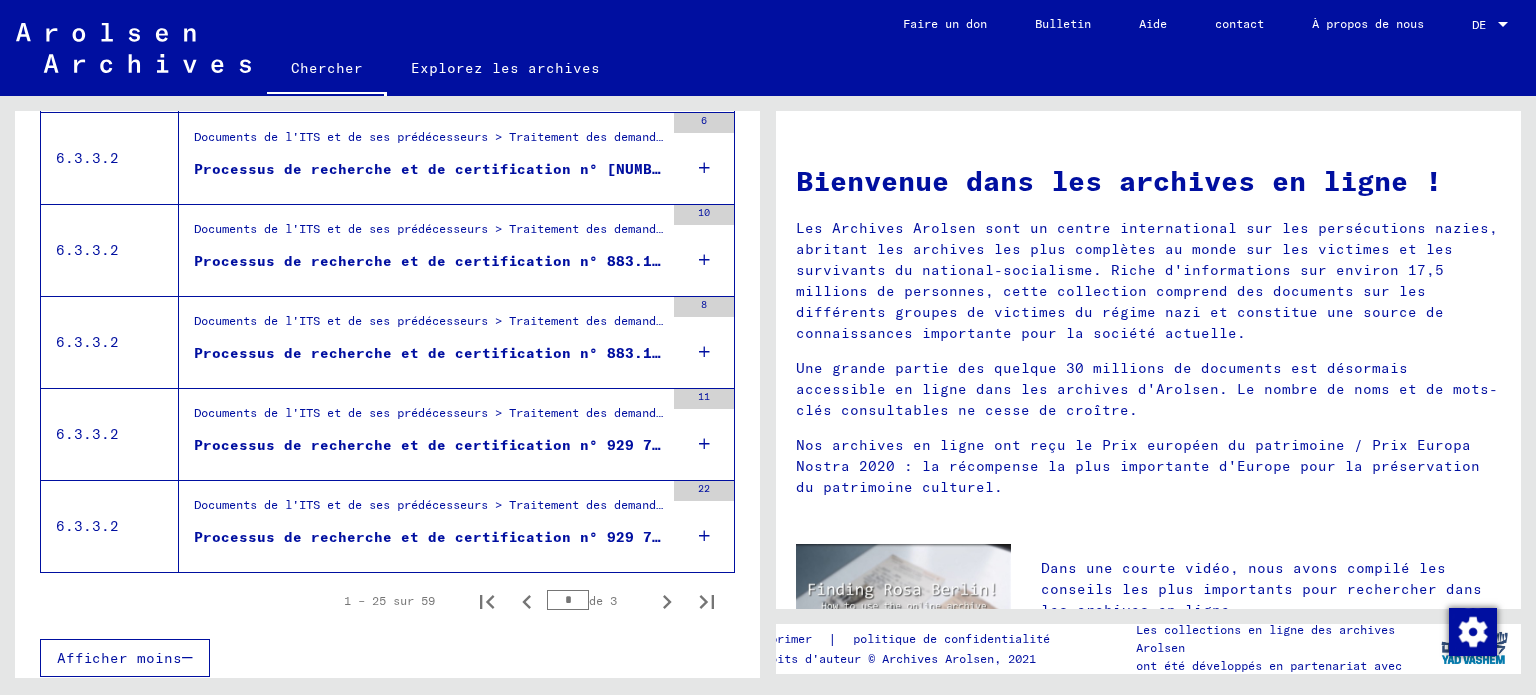 click on "Documents de l'ITS et de ses prédécesseurs > Traitement des demandes > Dossiers de l'ITS à partir de 1947 > Dépôt de dossiers T/D > Processus de recherche et de certification avec des numéros (T/D) de 750 000 à 999 999 > Processus de recherche et de certification avec des numéros (T/D) de 929 500 à 929 999" at bounding box center [1269, 504] 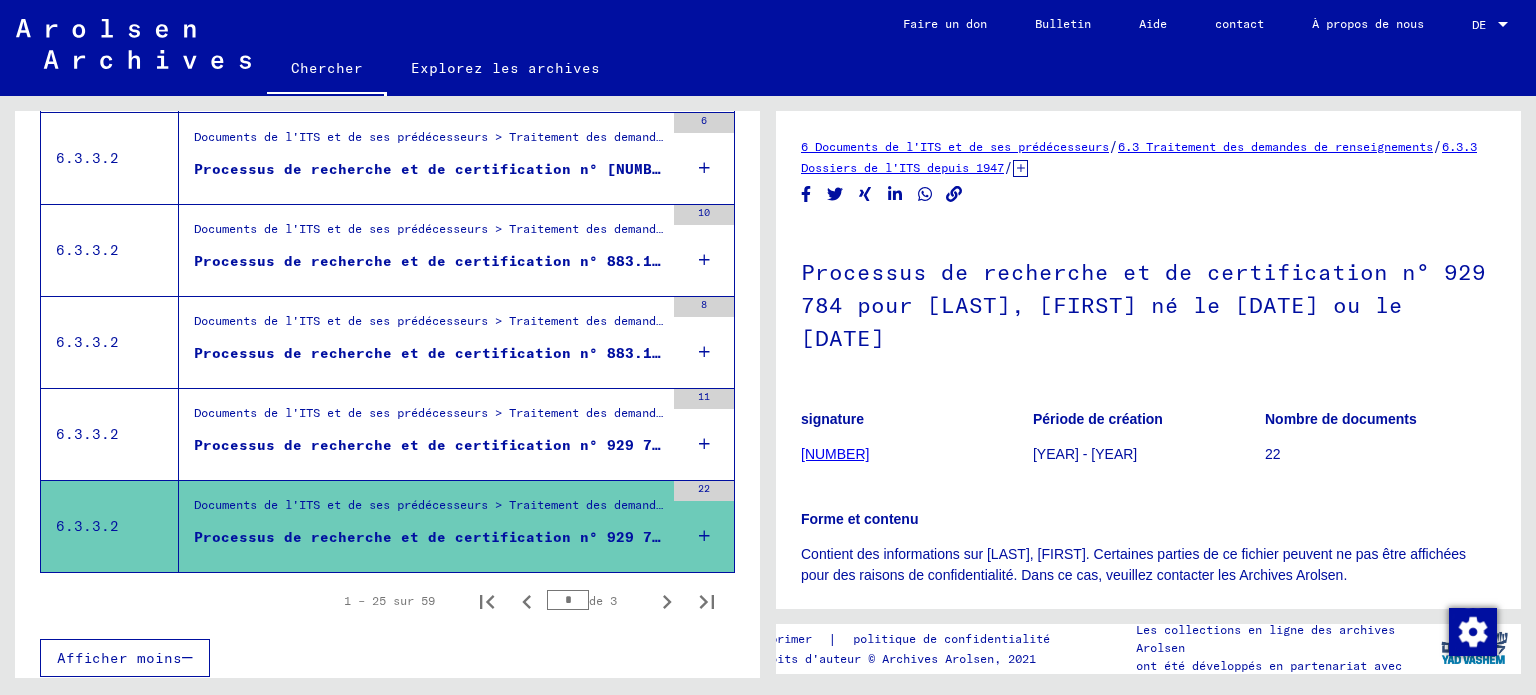 scroll, scrollTop: 0, scrollLeft: 0, axis: both 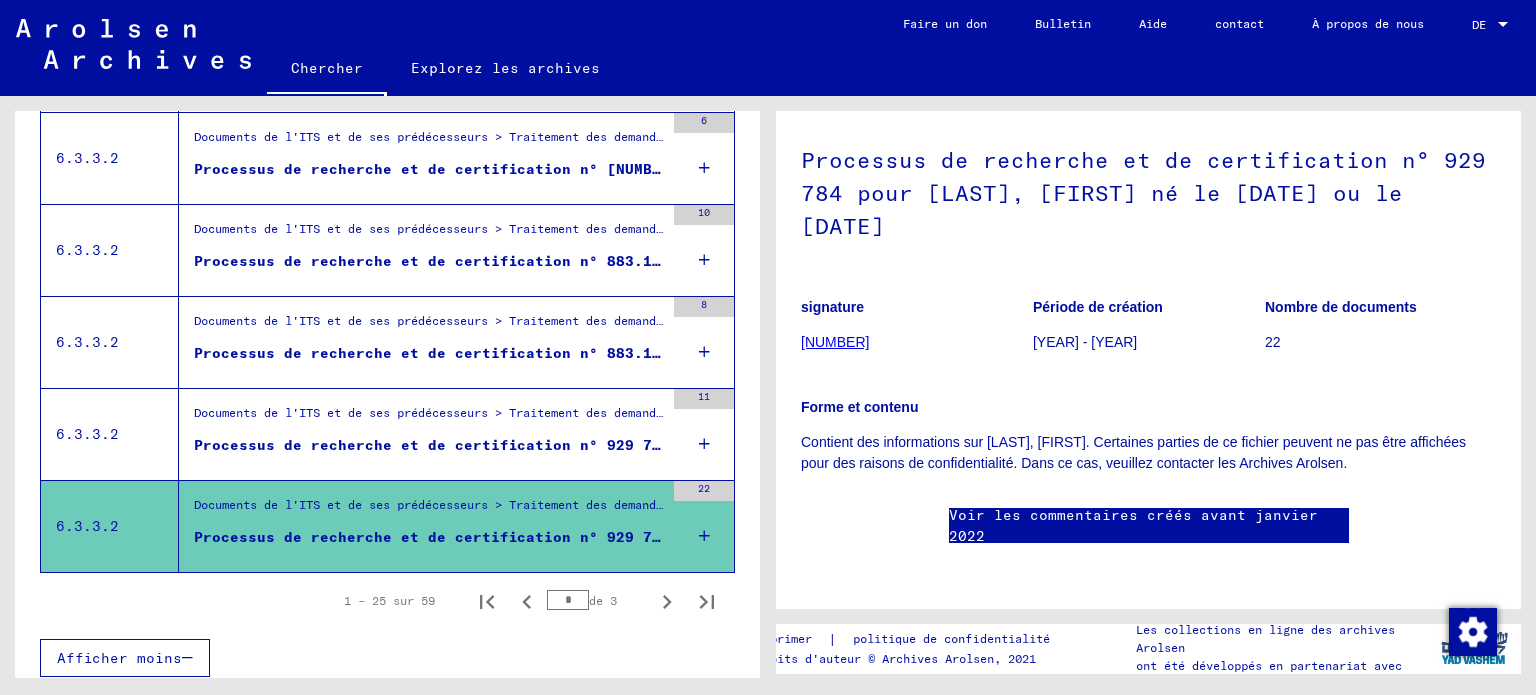 click on "Voir les commentaires créés avant janvier 2022" 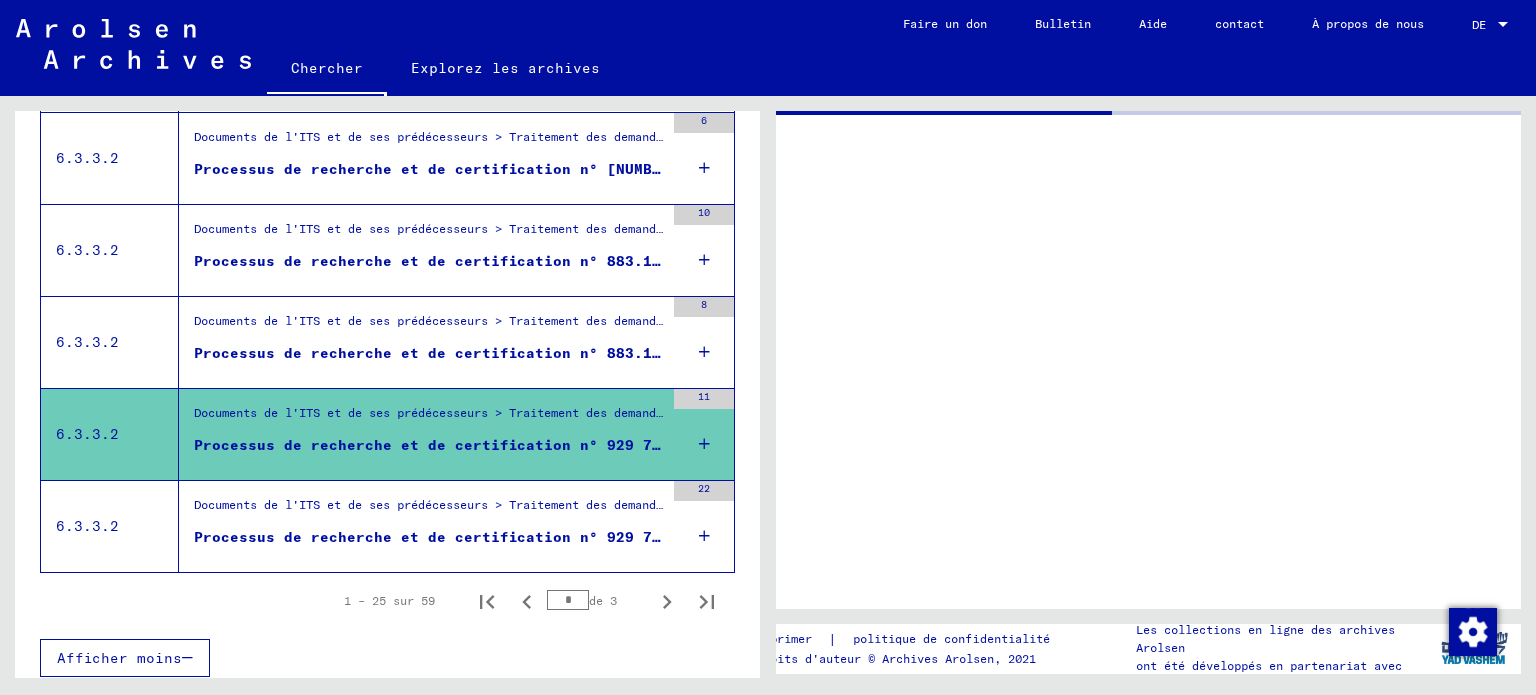 scroll, scrollTop: 0, scrollLeft: 0, axis: both 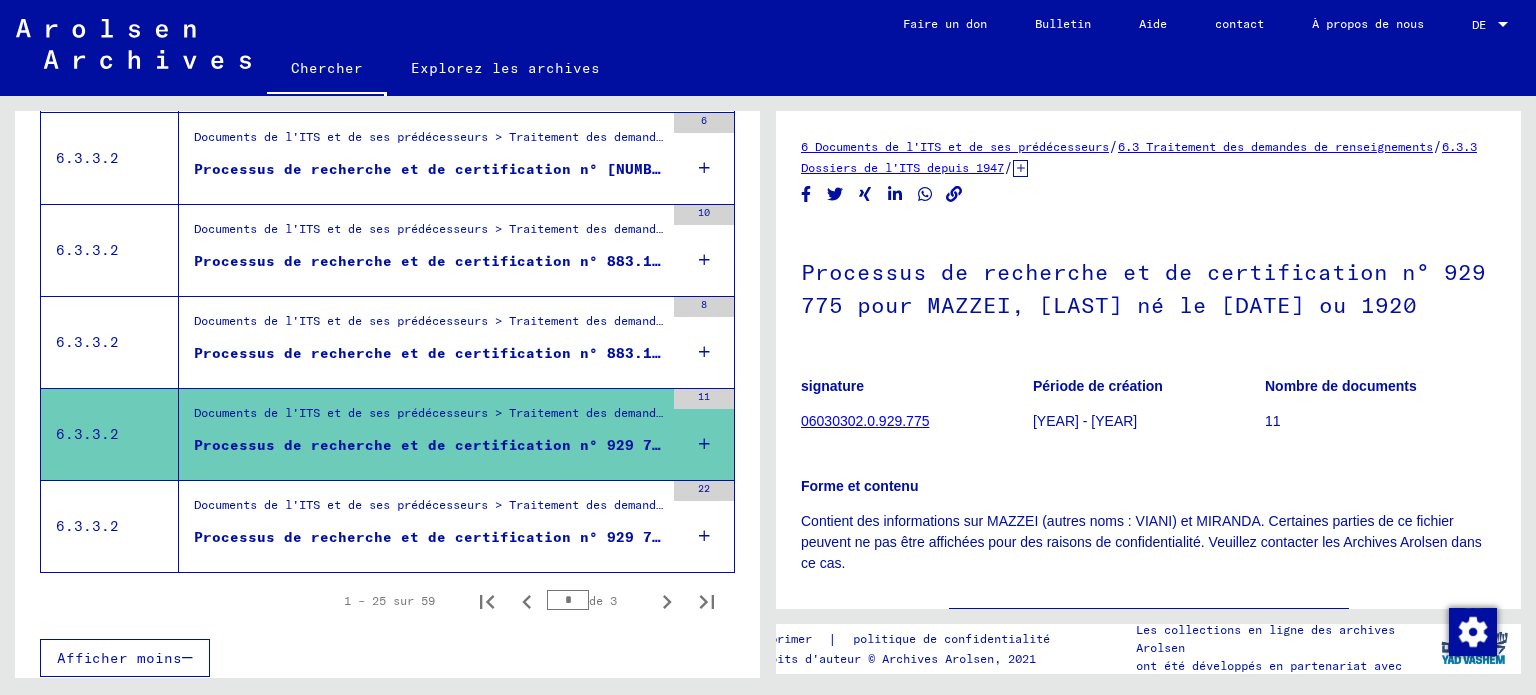 click on "Processus de recherche et de certification n° 883.173 pour [LAST], [FIRST] née le [DATE]" at bounding box center [589, 353] 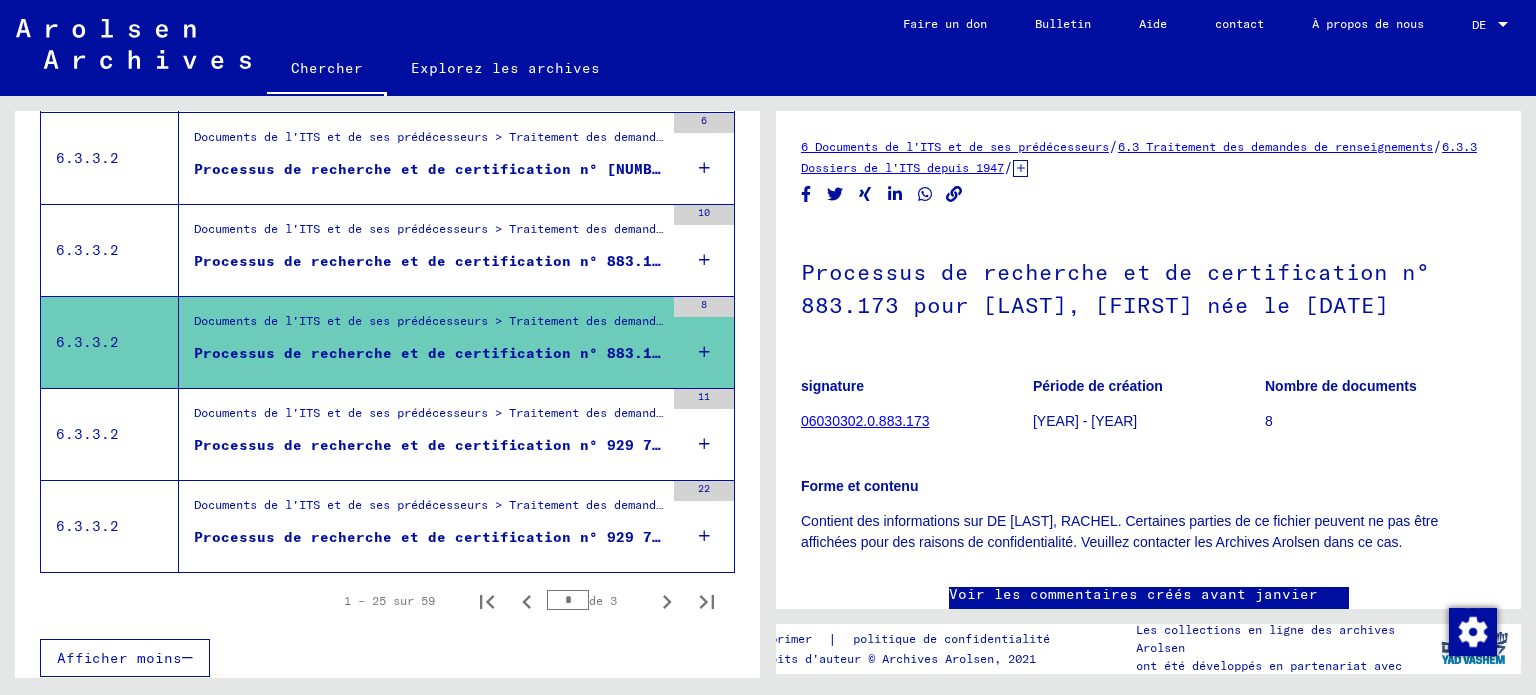 scroll, scrollTop: 0, scrollLeft: 0, axis: both 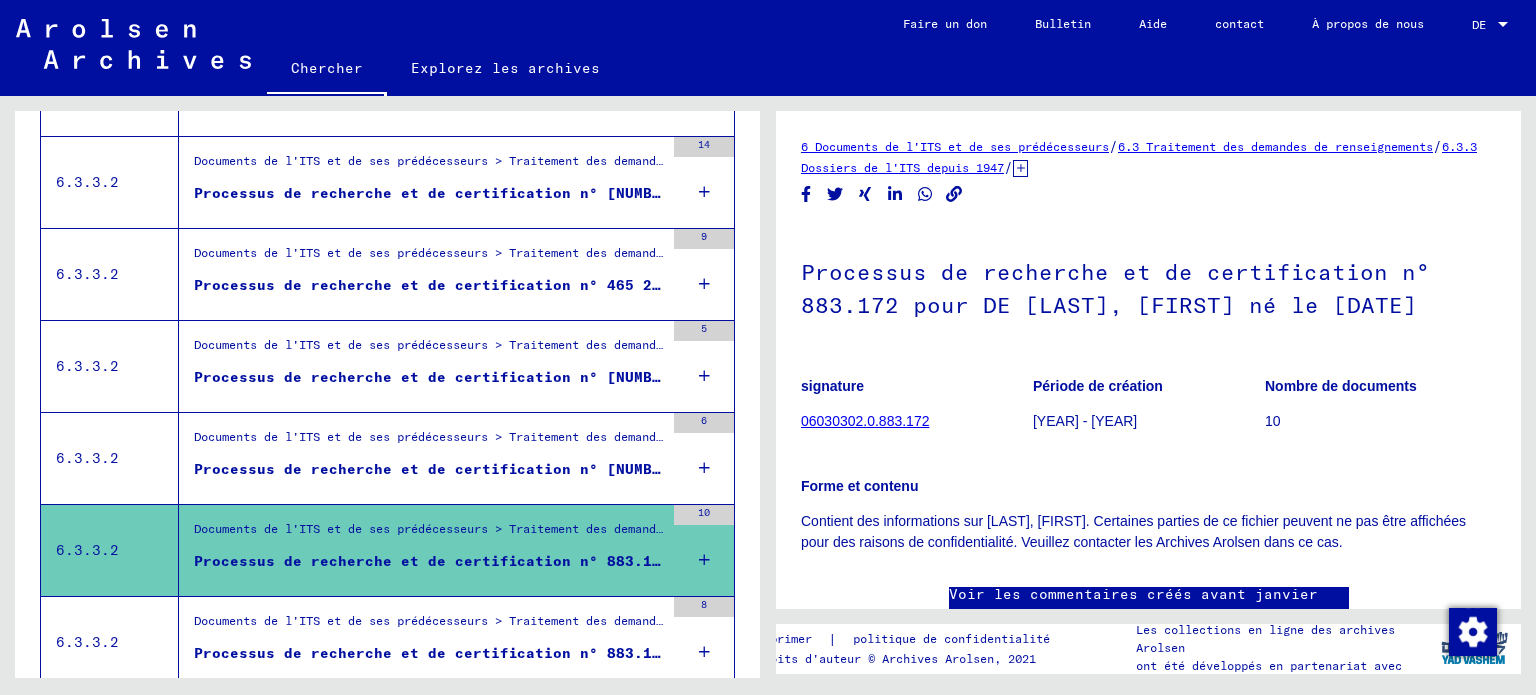 click on "Documents de l'ITS et de ses prédécesseurs > Traitement des demandes > Dossiers de l'ITS à partir de [YEAR] > Dépôt de dossiers T/D > Processus de recherche et de certification avec des numéros (T/D) de [NUMBER] à [NUMBER] > Processus de recherche et de certification avec des numéros (T/D) de [NUMBER] à [NUMBER]" at bounding box center [429, 442] 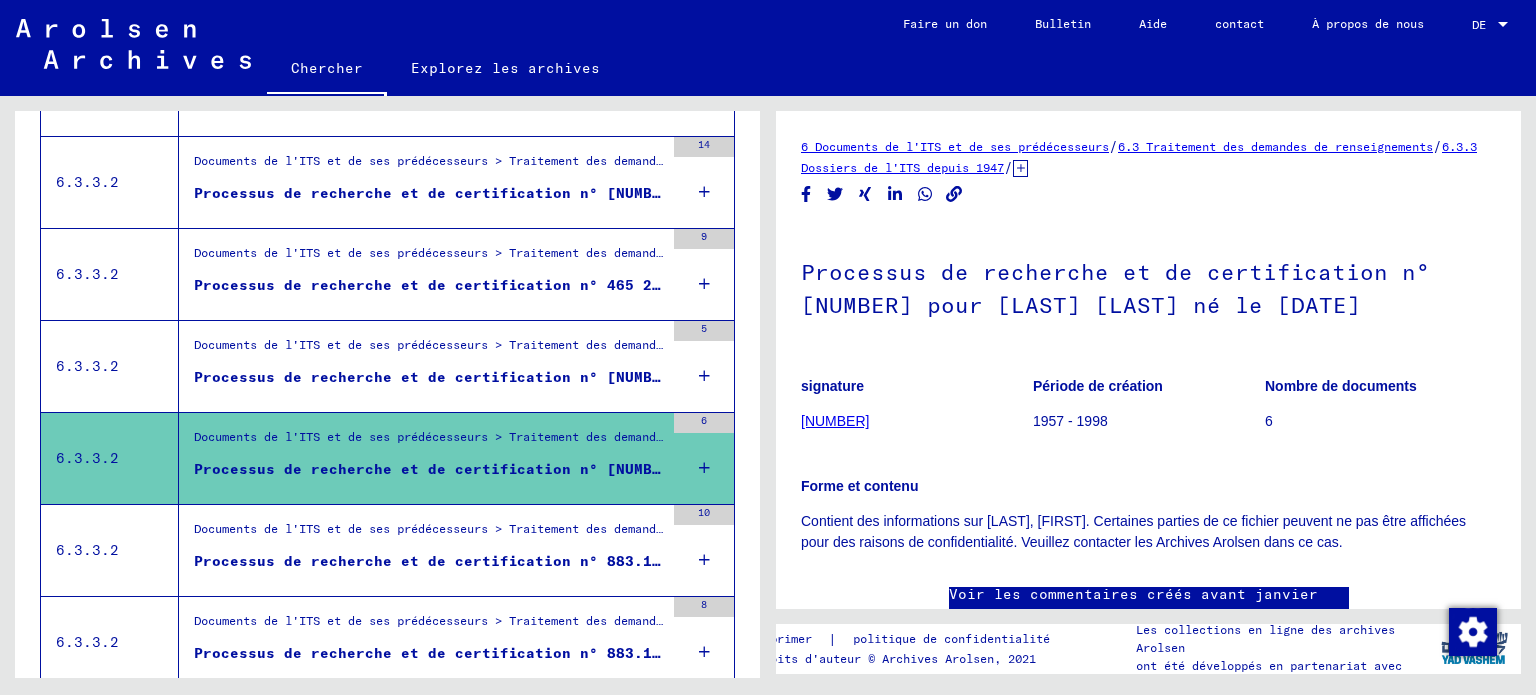 scroll, scrollTop: 0, scrollLeft: 0, axis: both 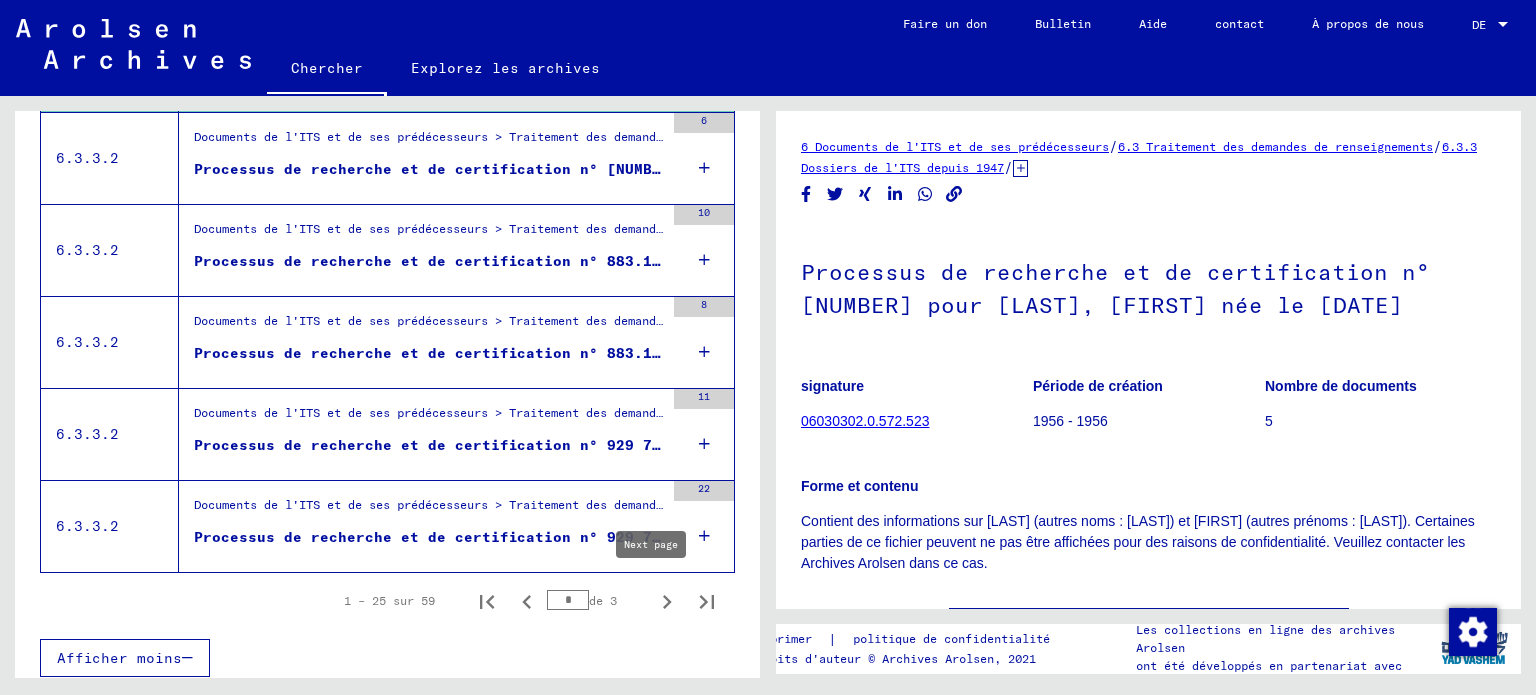 click 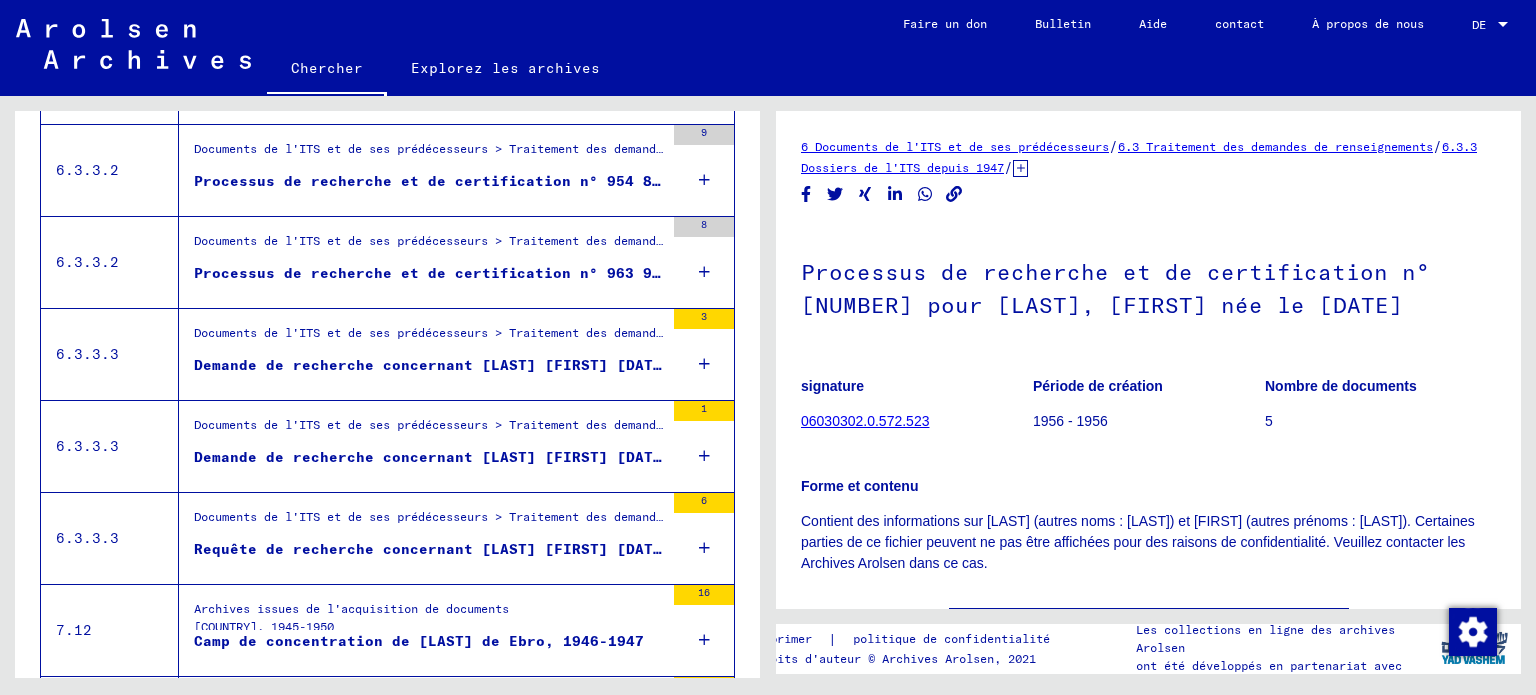 scroll, scrollTop: 482, scrollLeft: 0, axis: vertical 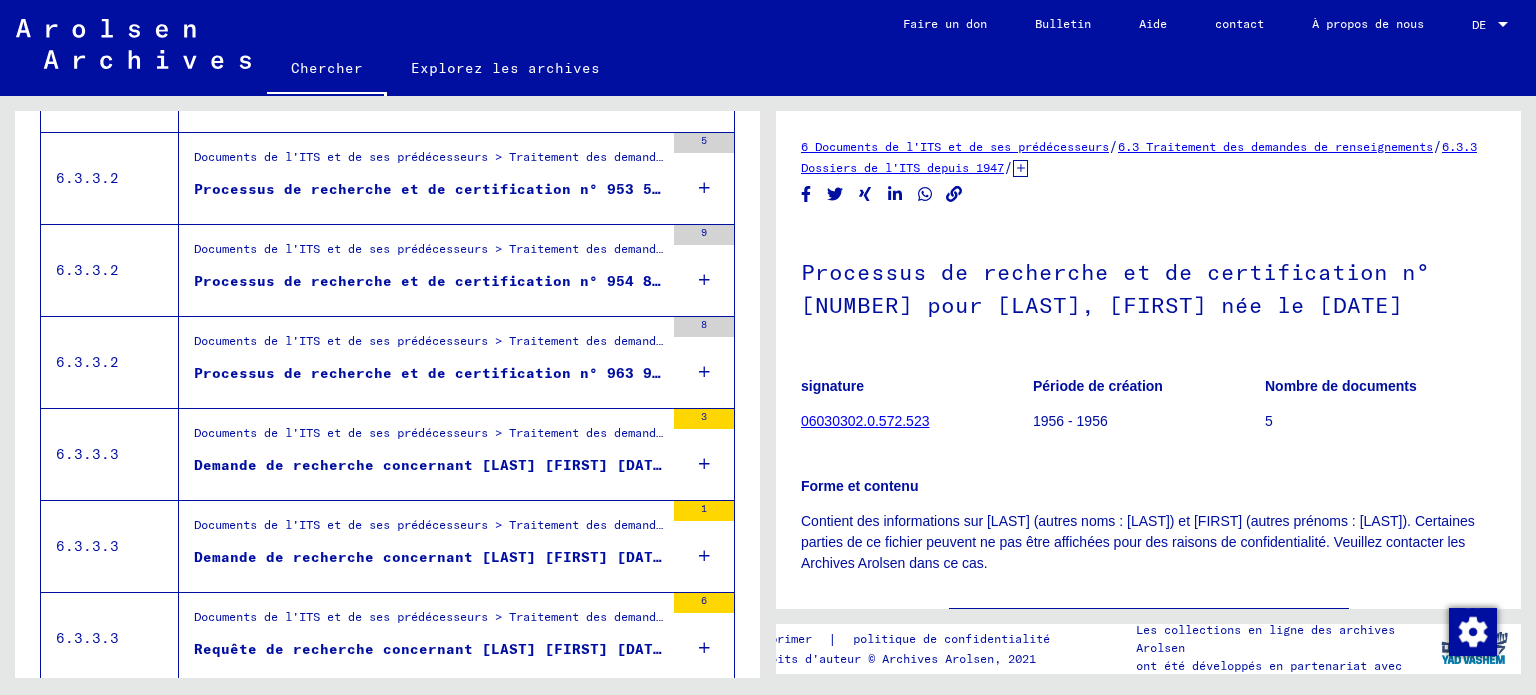 click on "Documents de l'ITS et de ses prédécesseurs > Traitement des demandes > Dossiers de l'ITS à partir de 1947 > Dépôt de dossiers T/D > Processus de recherche et de certification avec des numéros (T/D) de 750 000 à 999 999 > Processus de recherche et de certification avec des numéros (T/D) de 963 500 à 963 999" at bounding box center (1269, 340) 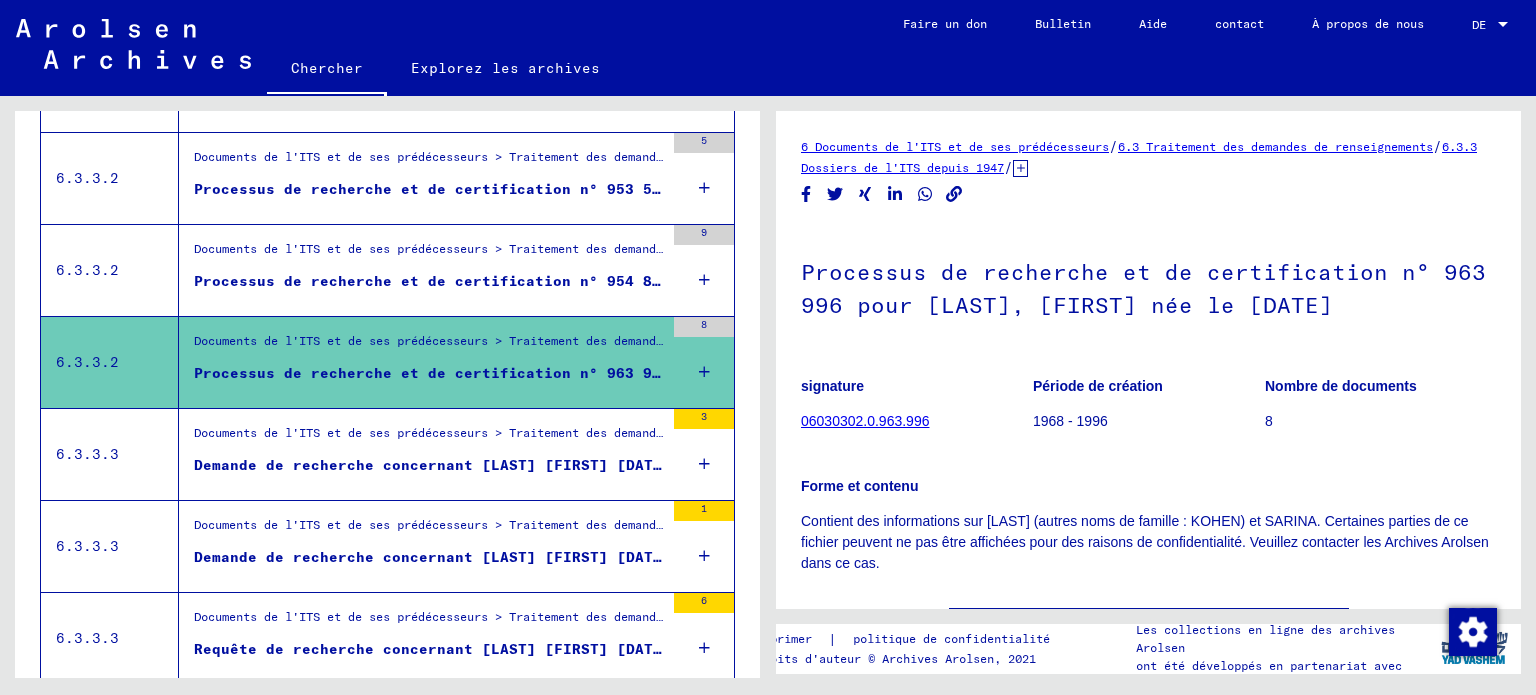 scroll, scrollTop: 0, scrollLeft: 0, axis: both 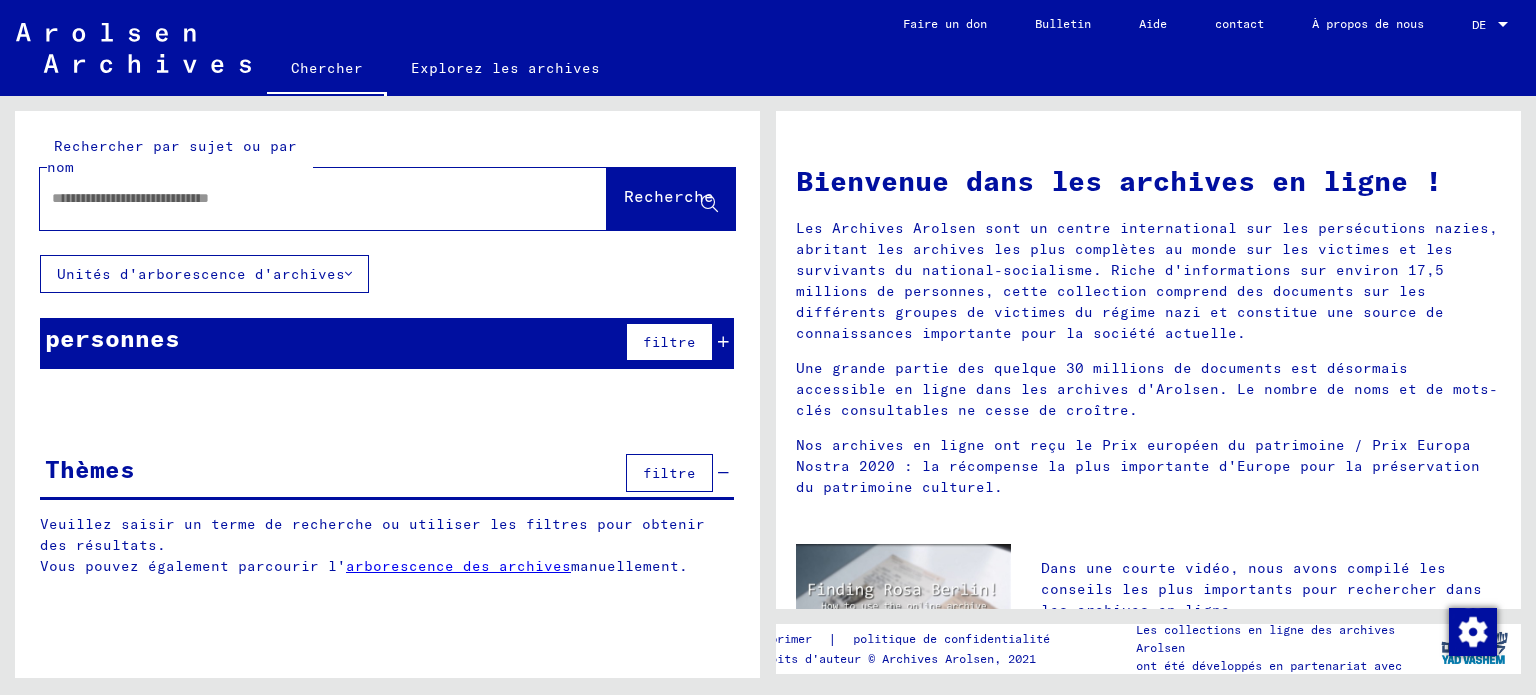 click at bounding box center (299, 198) 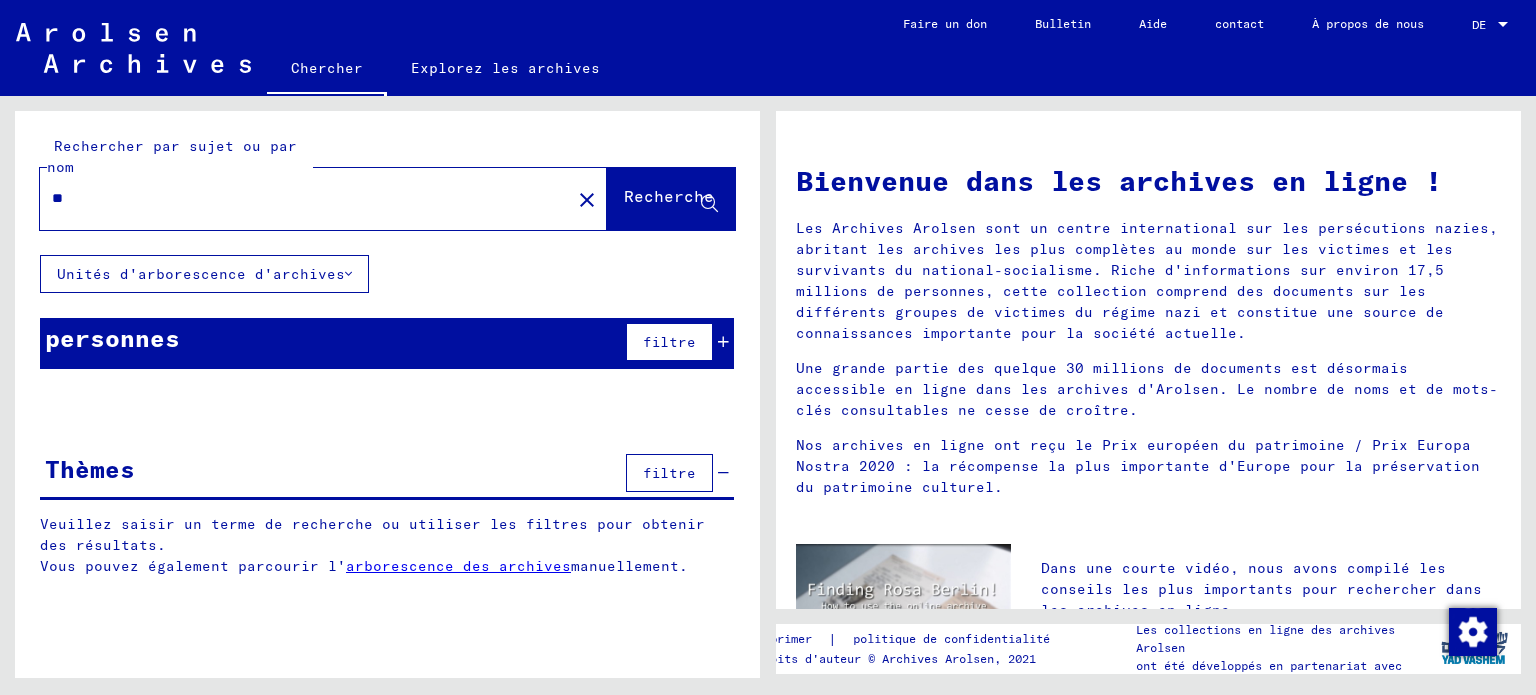 type on "*" 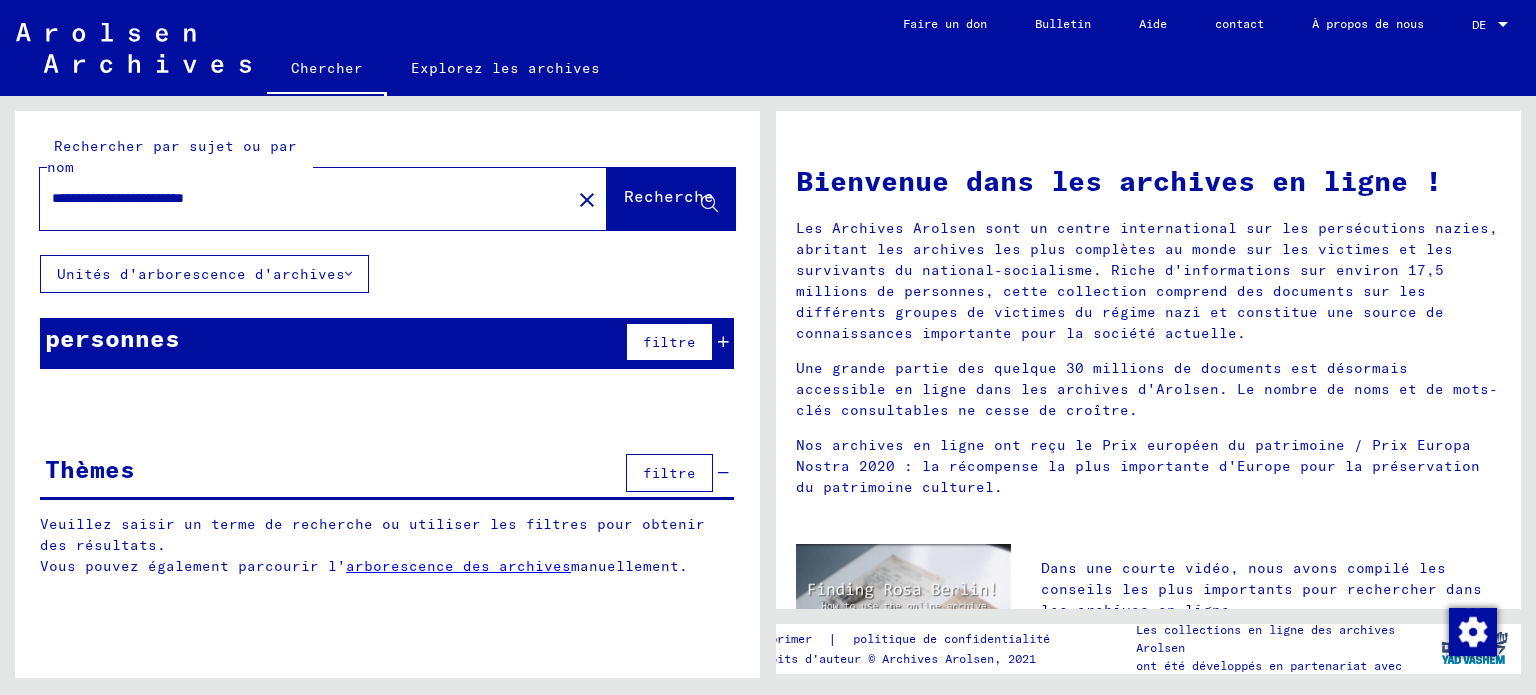 click on "Recherche" 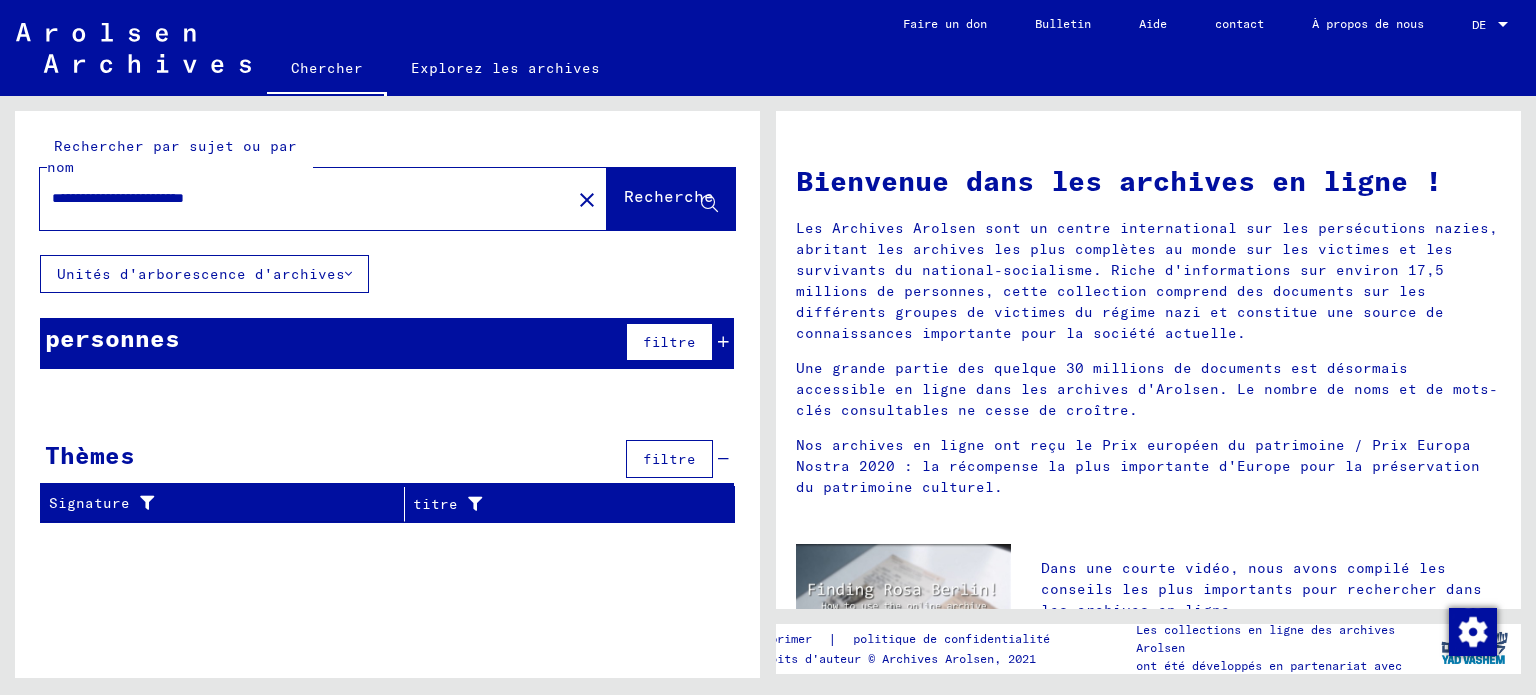click on "**********" at bounding box center [299, 198] 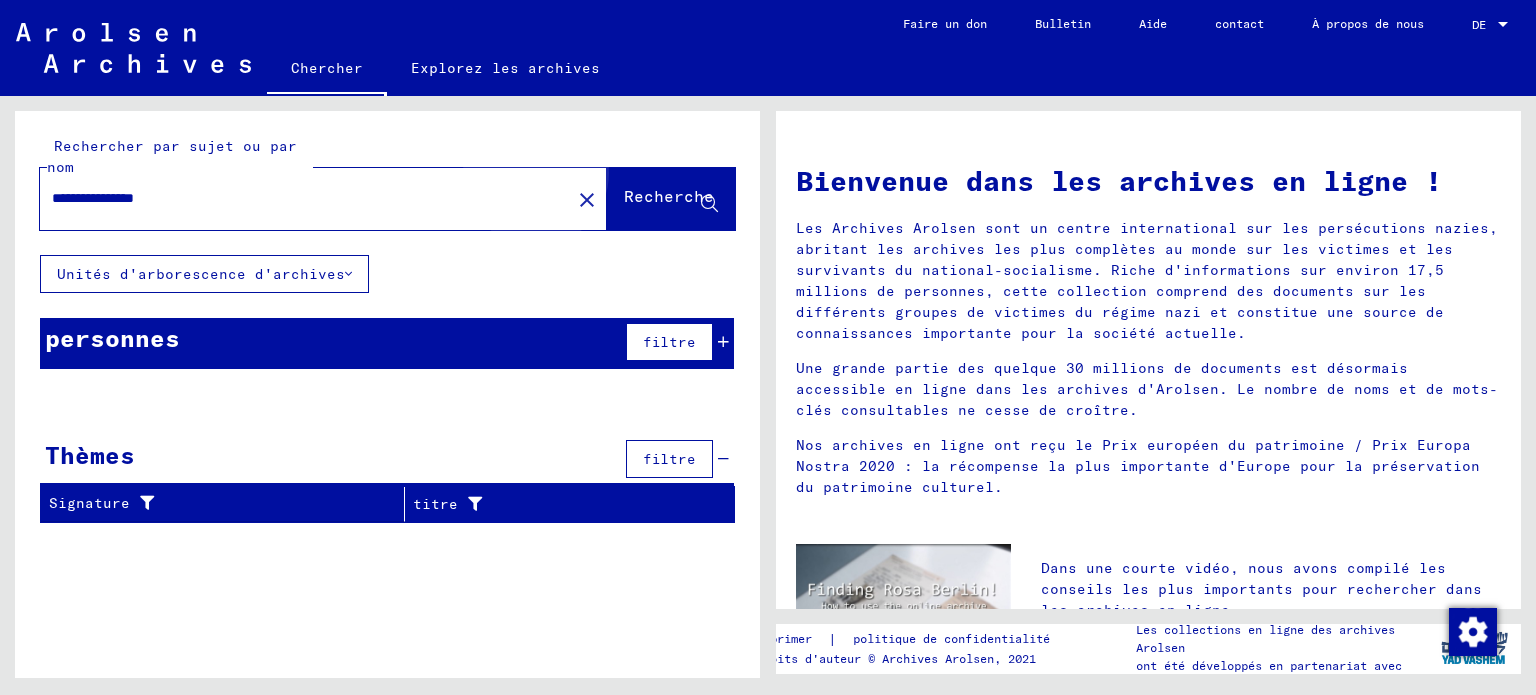 click on "Recherche" 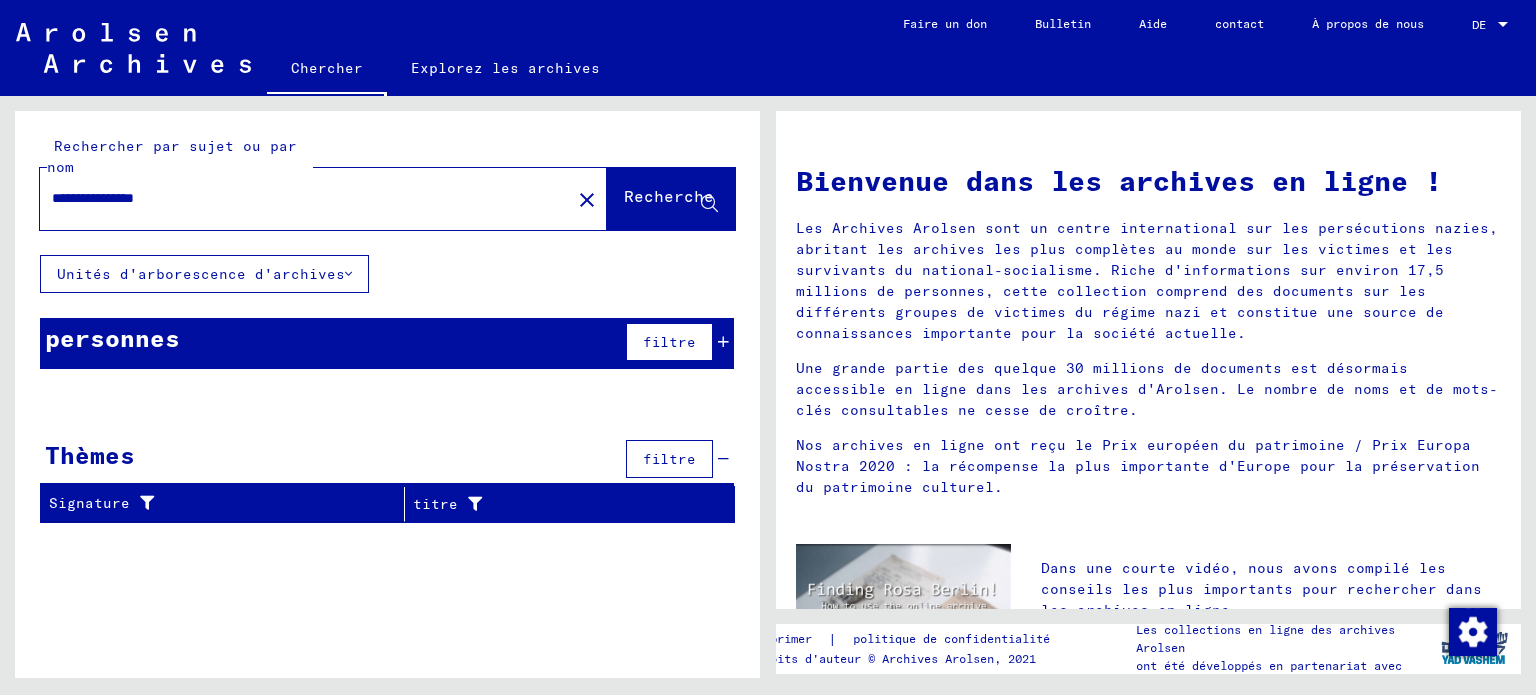 drag, startPoint x: 211, startPoint y: 192, endPoint x: 3, endPoint y: 181, distance: 208.29066 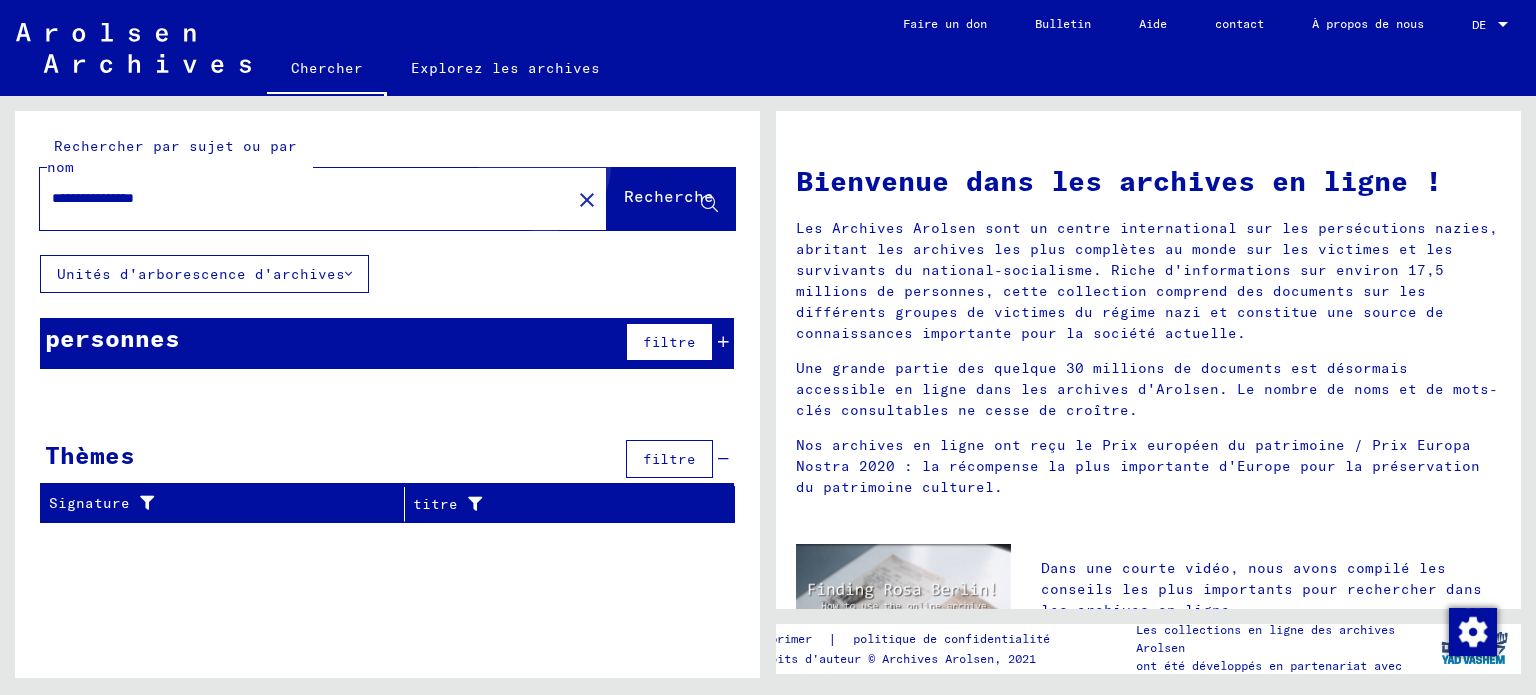click on "Recherche" 